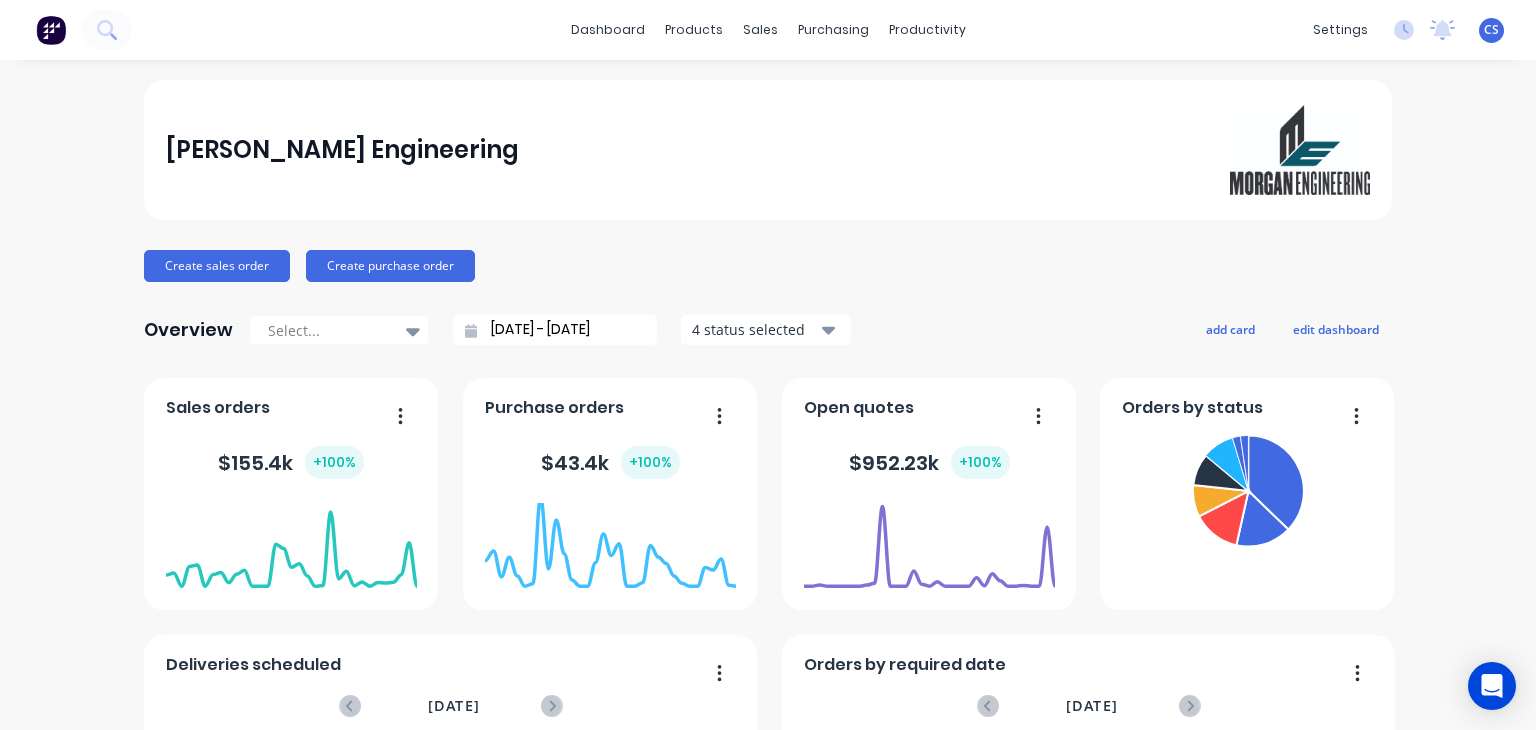 scroll, scrollTop: 0, scrollLeft: 0, axis: both 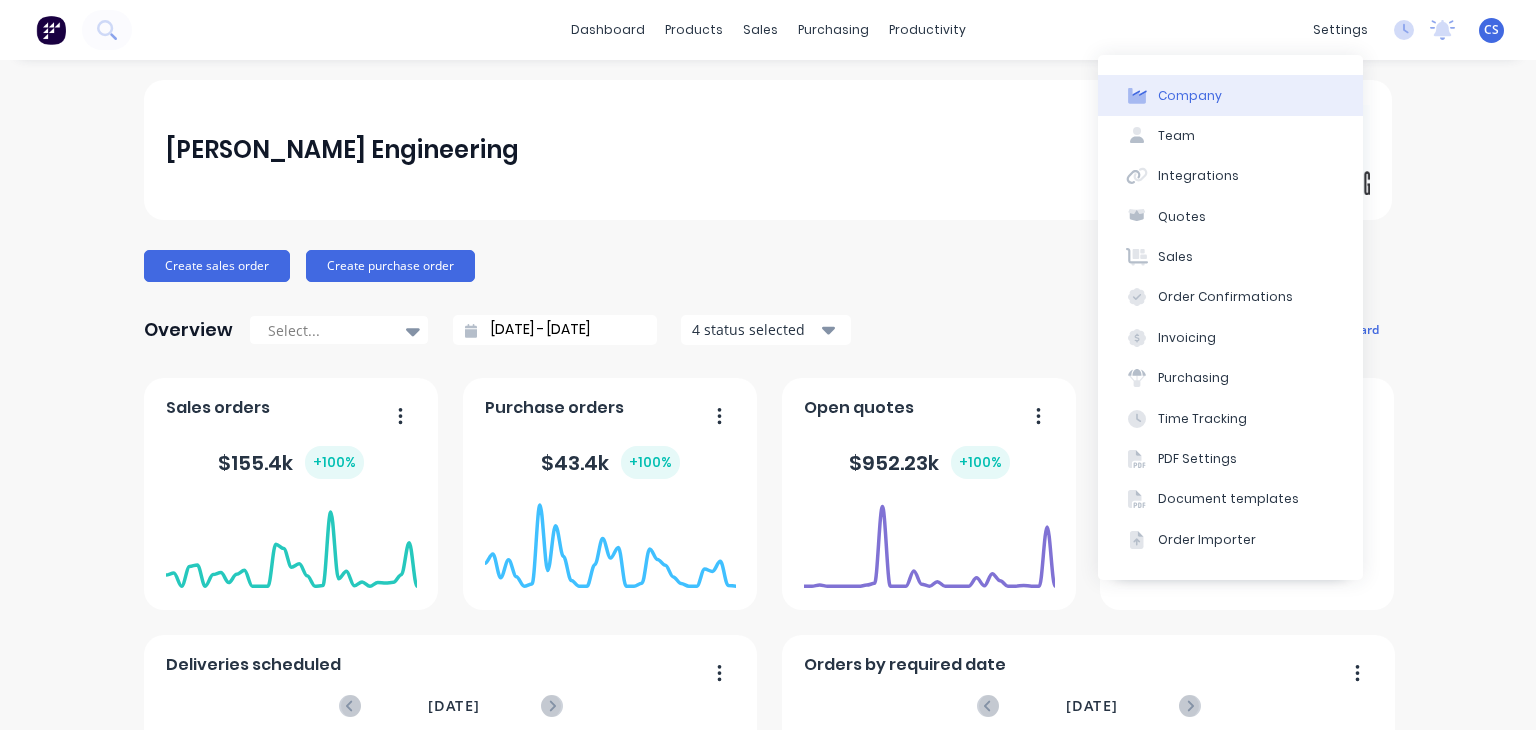 click on "Company" at bounding box center (1230, 95) 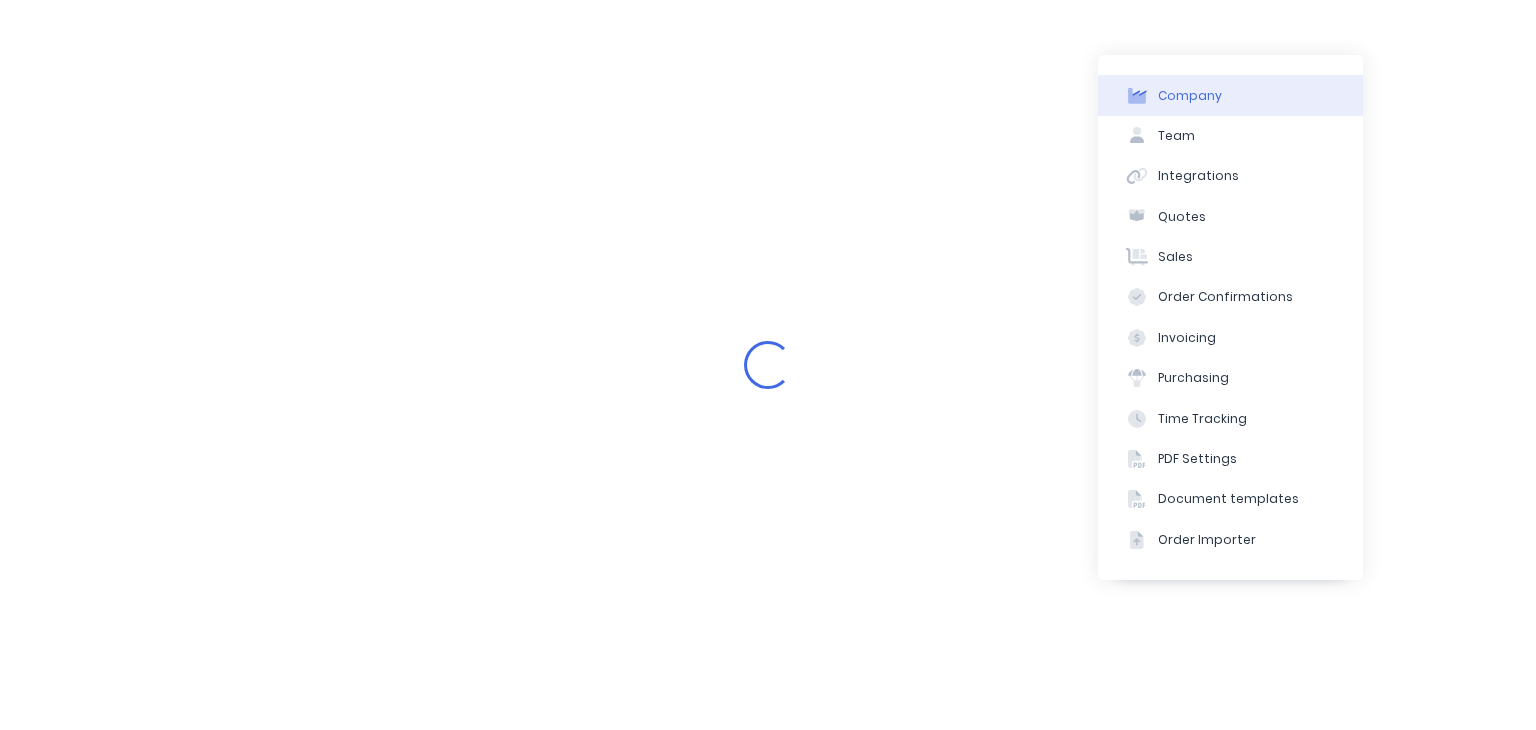 select on "NZ" 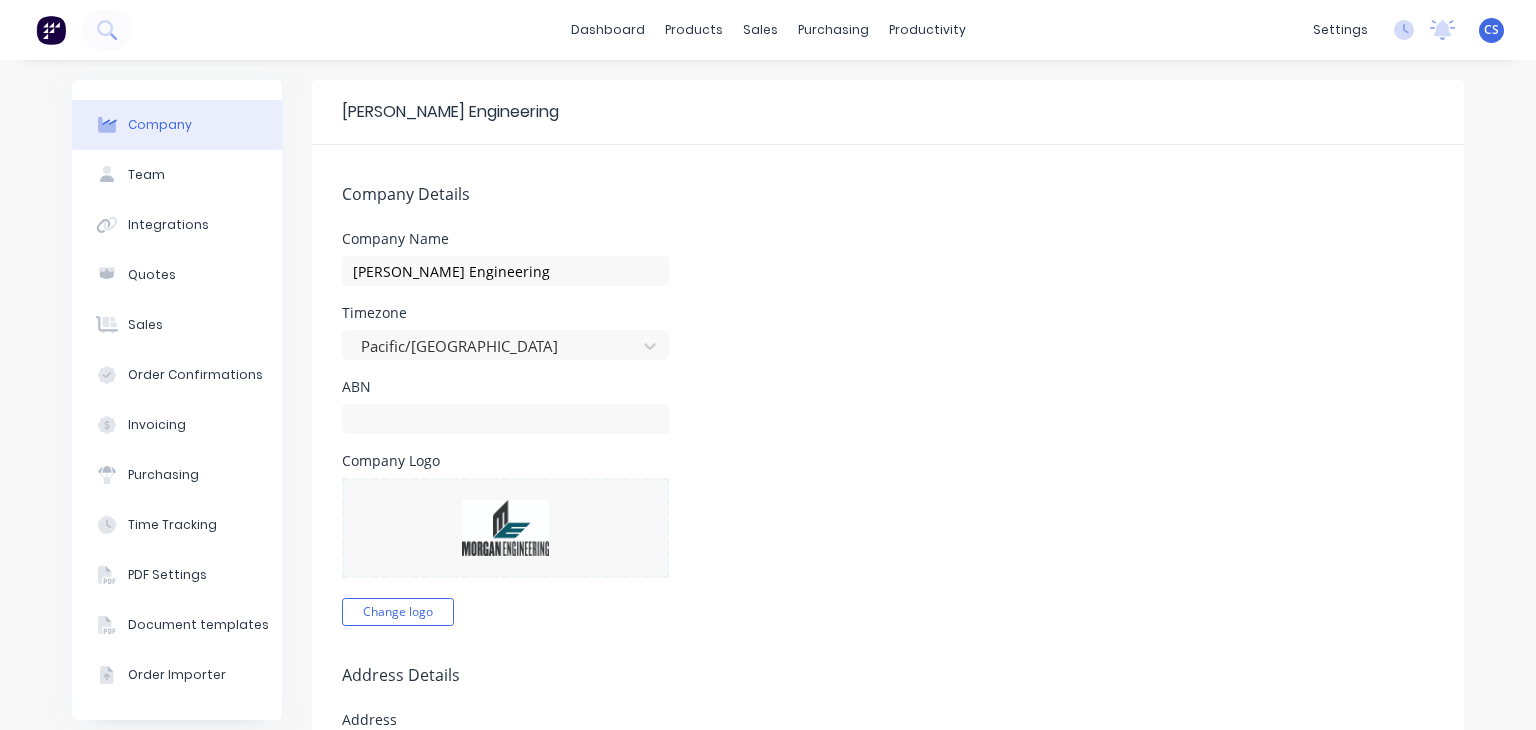 scroll, scrollTop: 0, scrollLeft: 0, axis: both 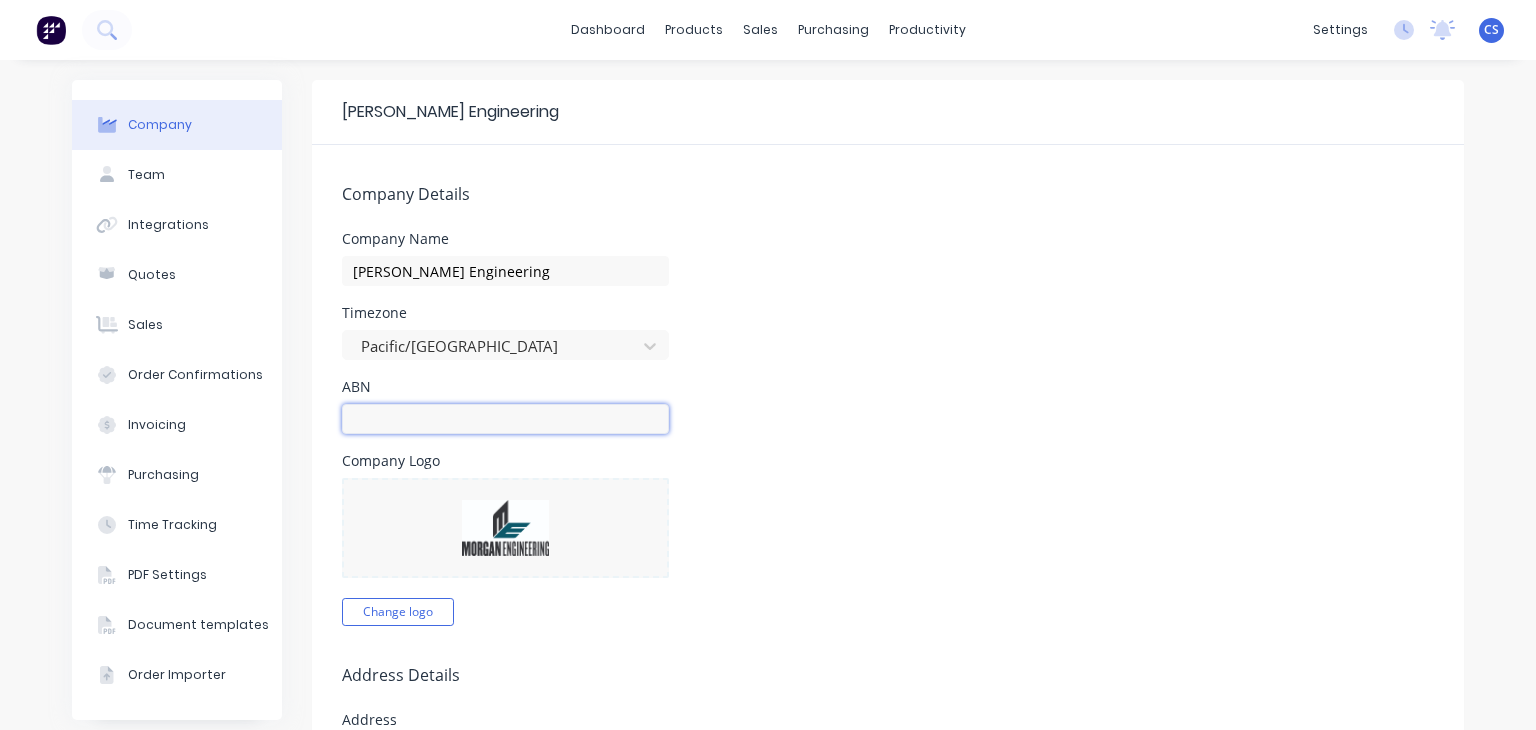 click at bounding box center (505, 419) 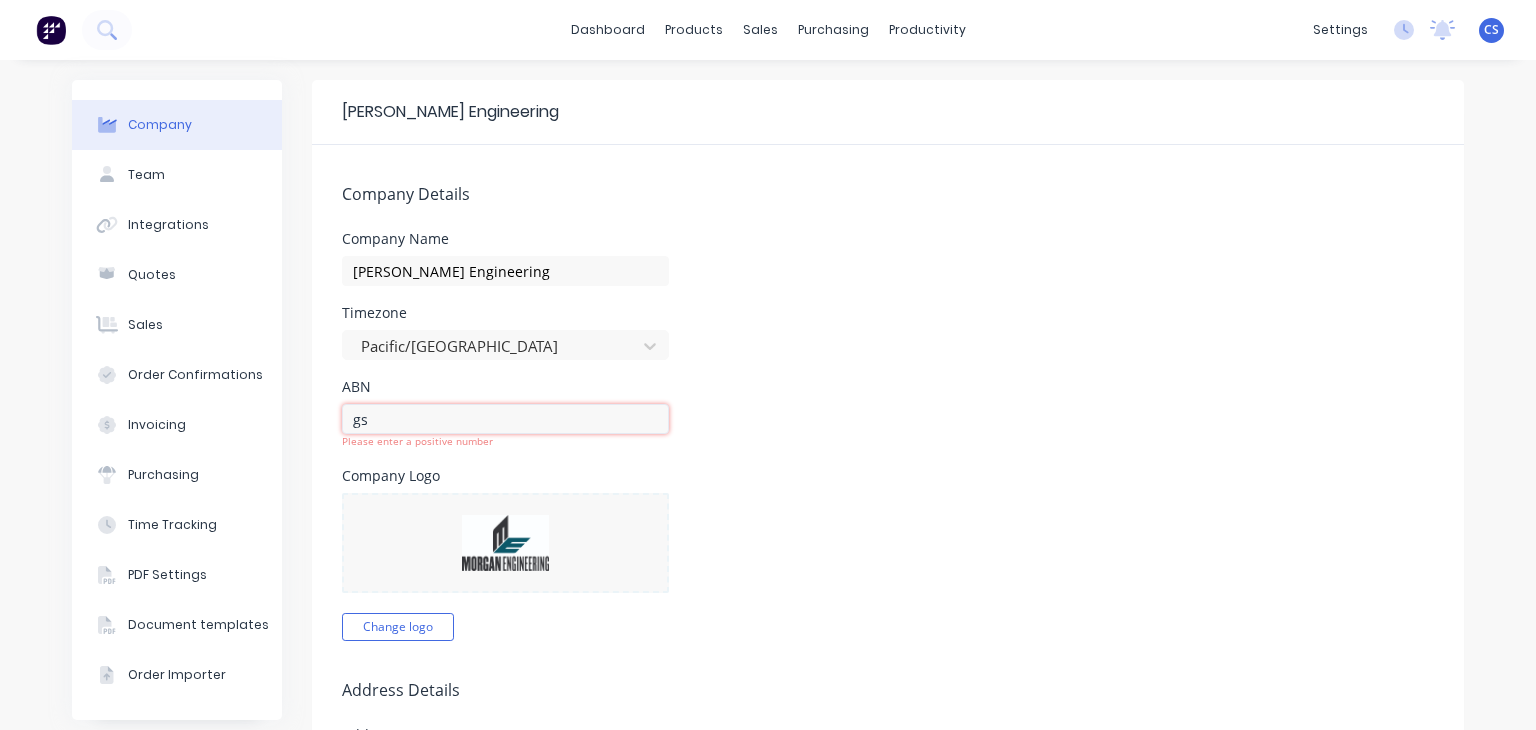 type on "g" 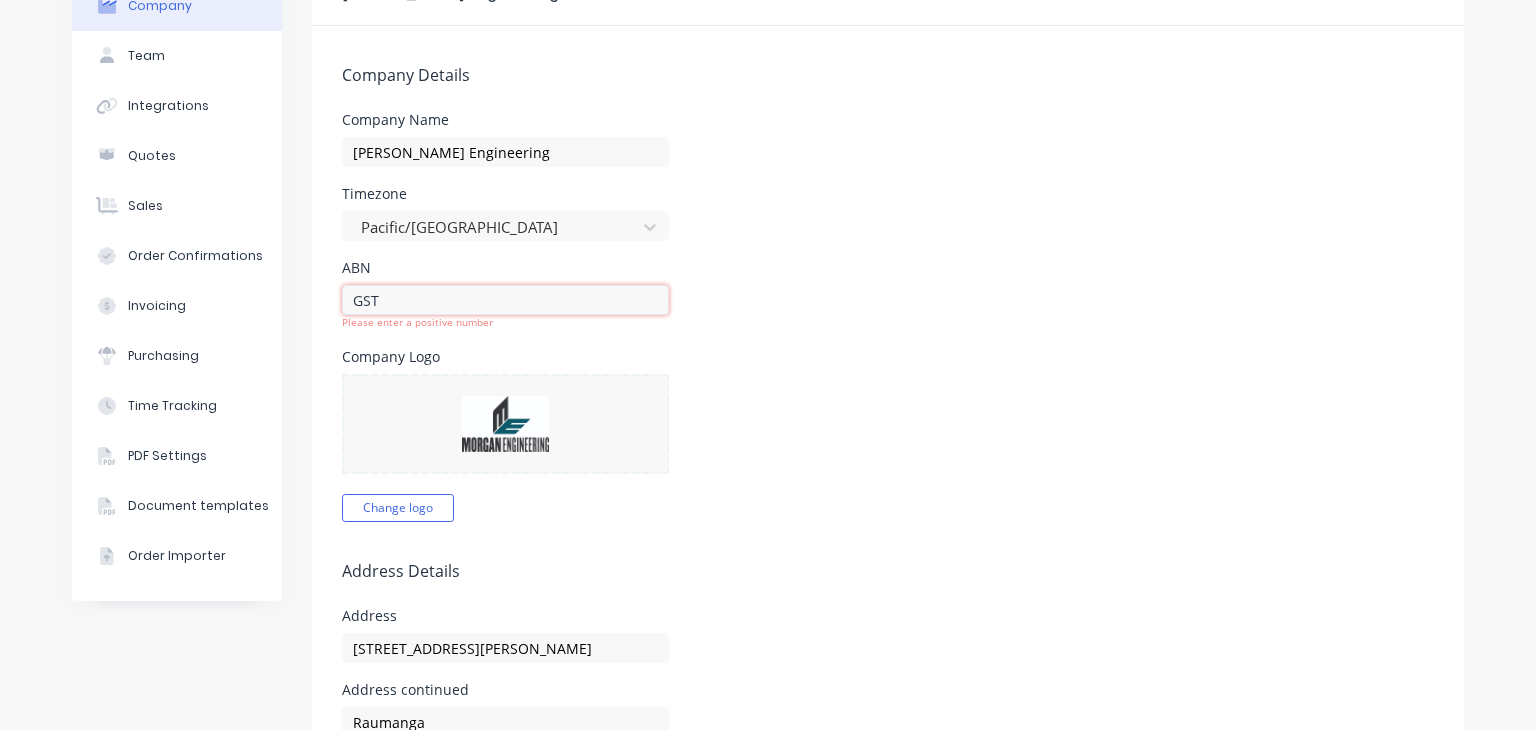 scroll, scrollTop: 0, scrollLeft: 0, axis: both 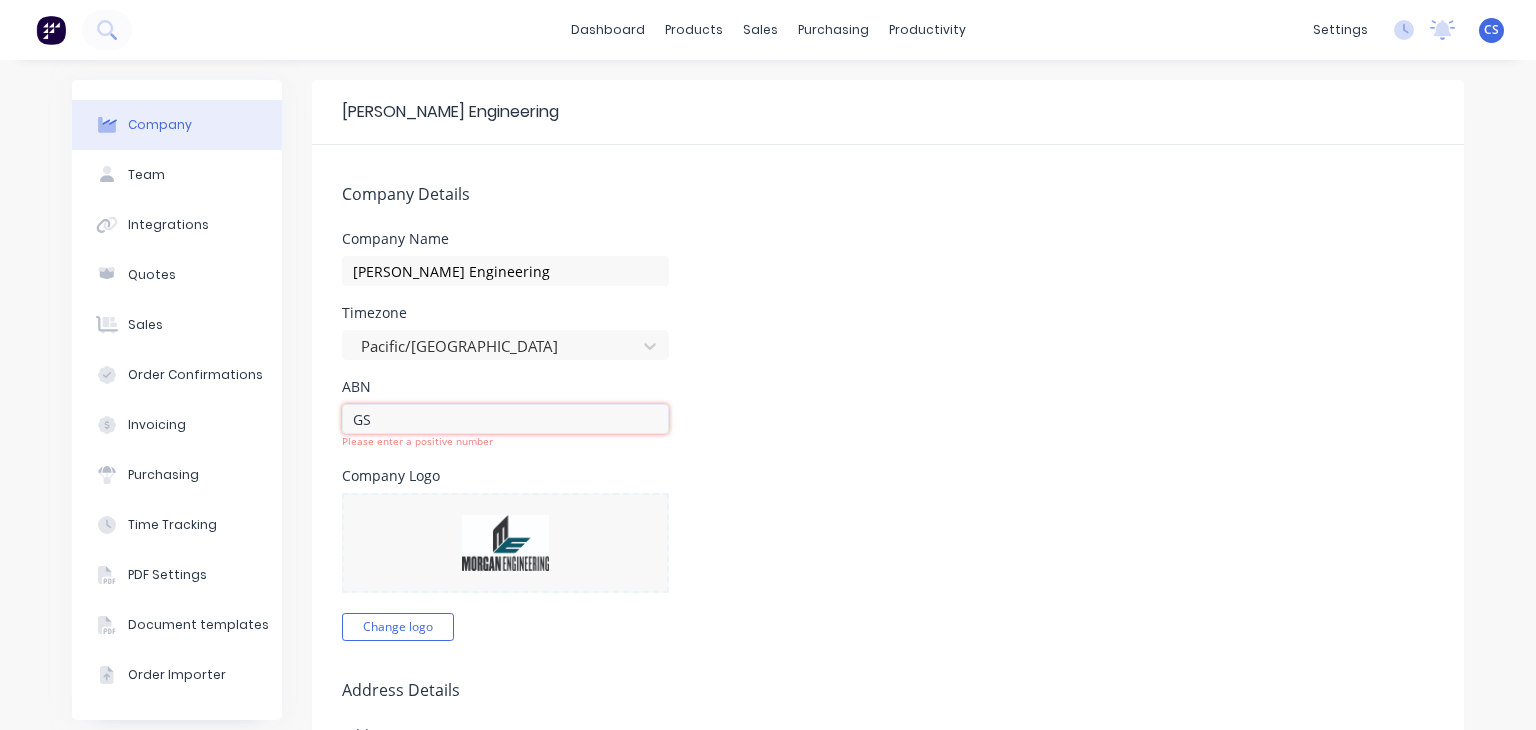 type on "G" 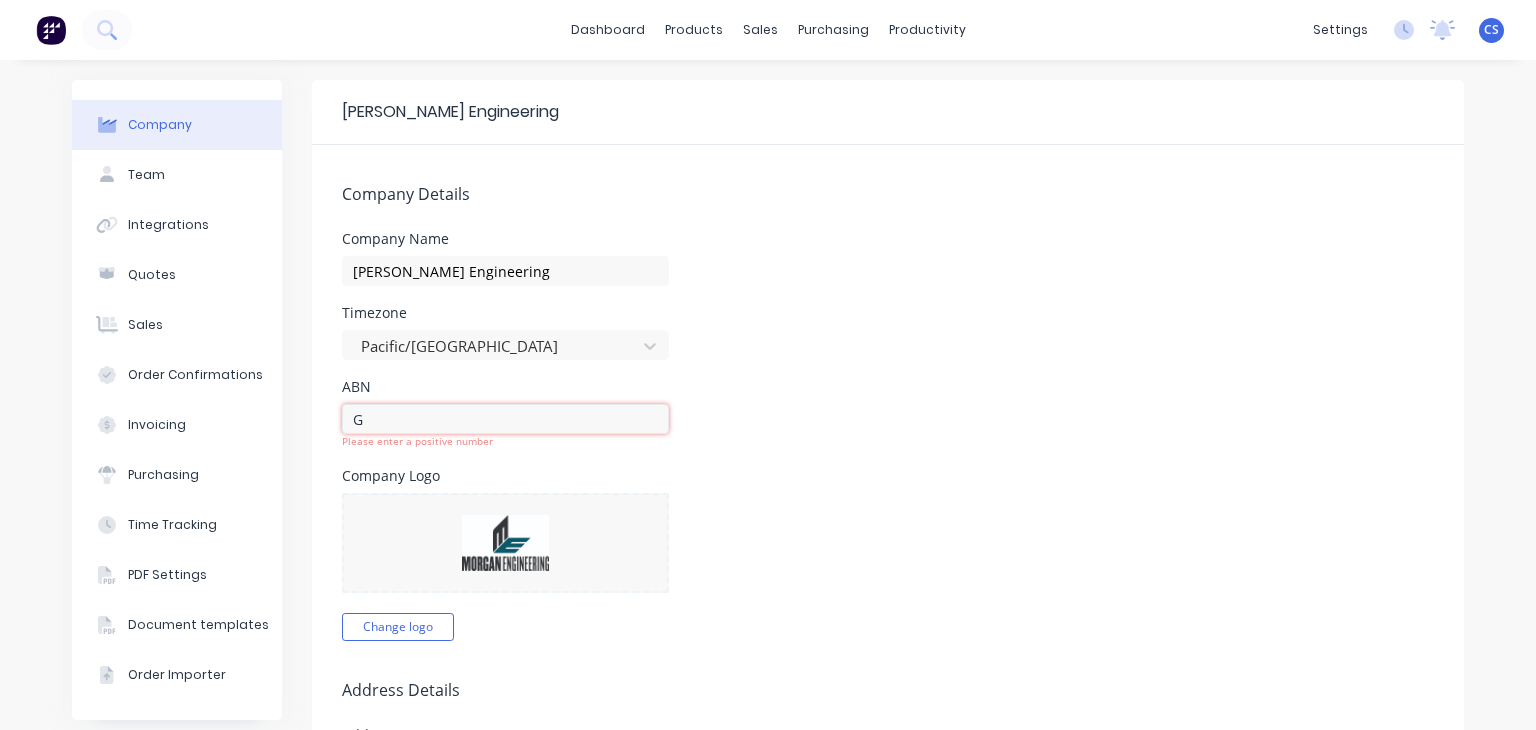 type 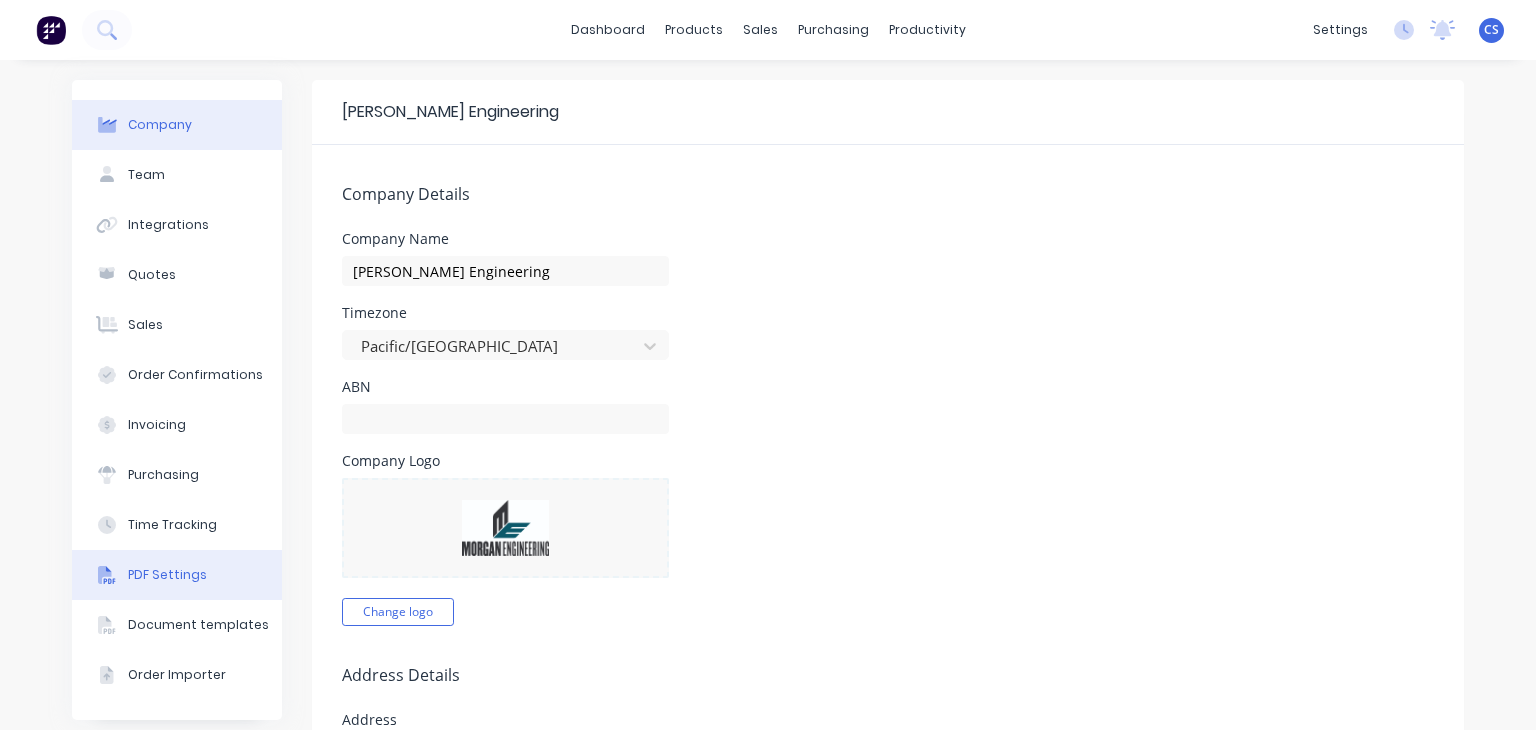 click on "PDF Settings" at bounding box center (167, 575) 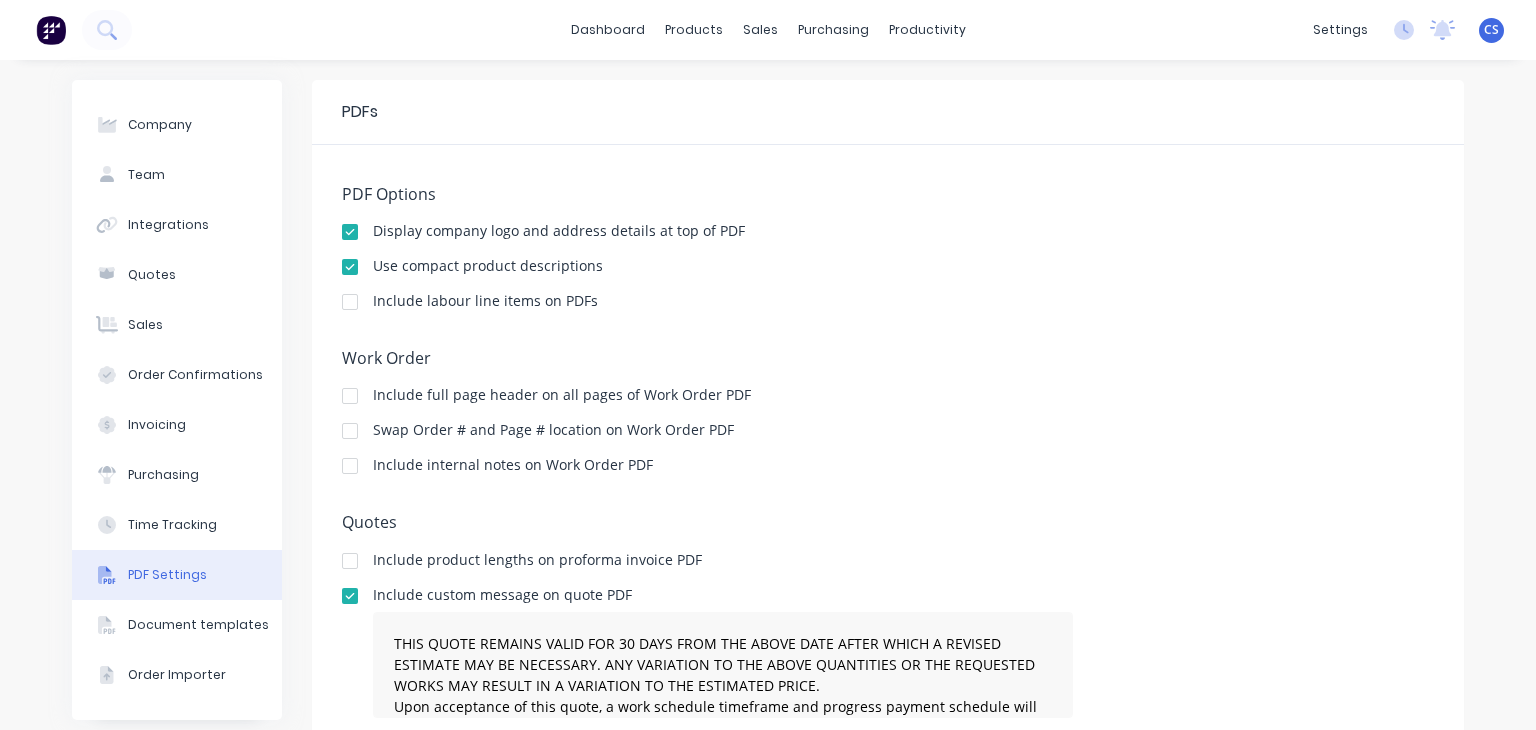 scroll, scrollTop: 200, scrollLeft: 0, axis: vertical 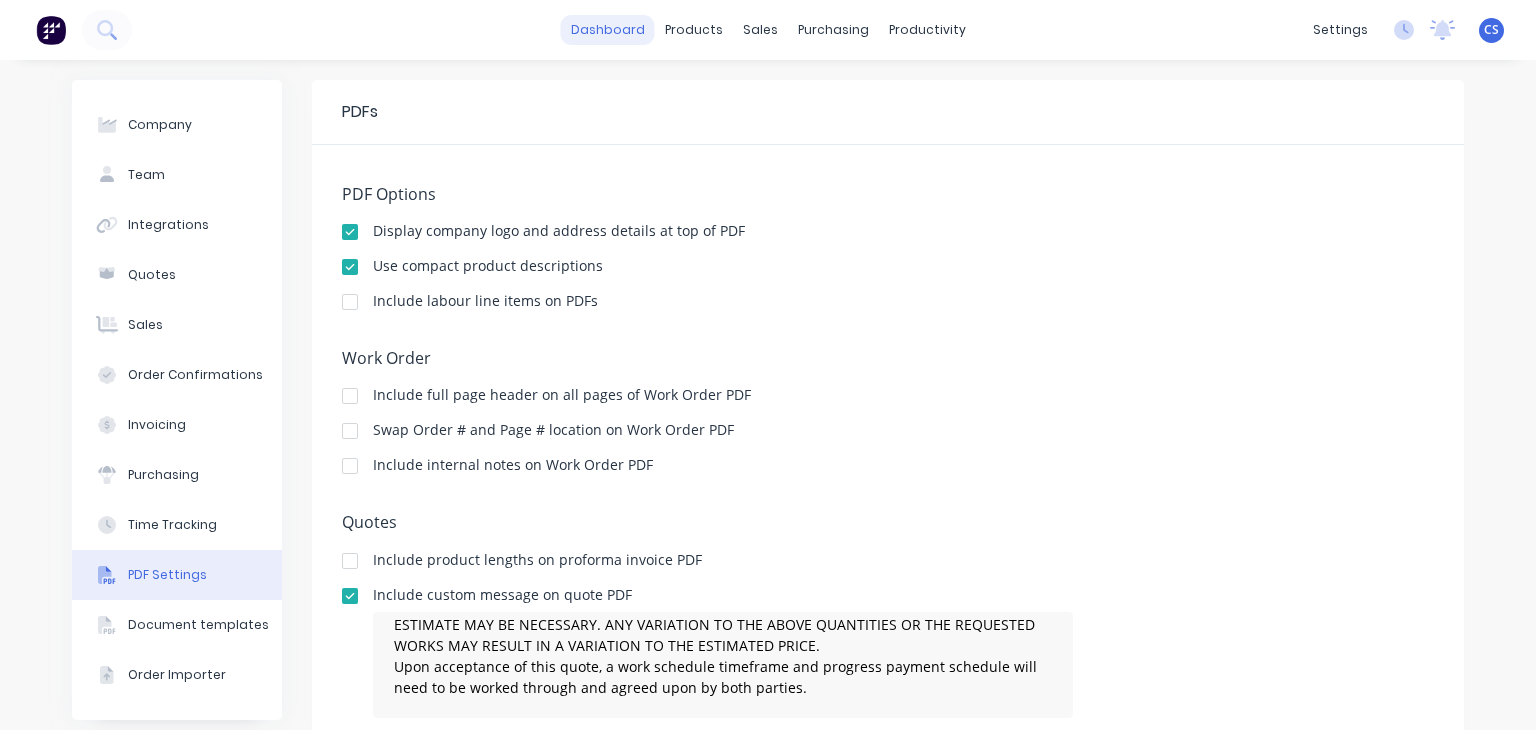 click on "dashboard" at bounding box center [608, 30] 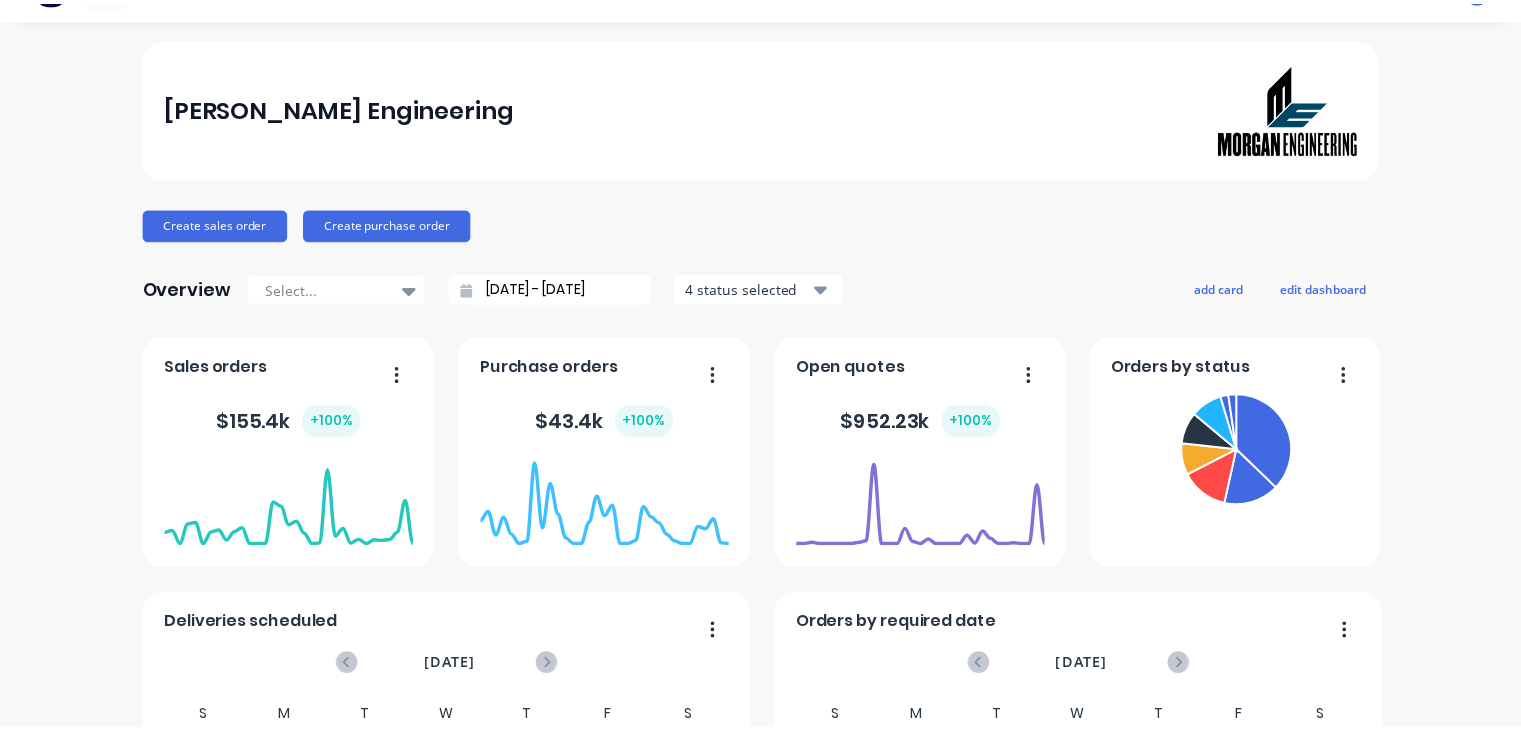 scroll, scrollTop: 0, scrollLeft: 0, axis: both 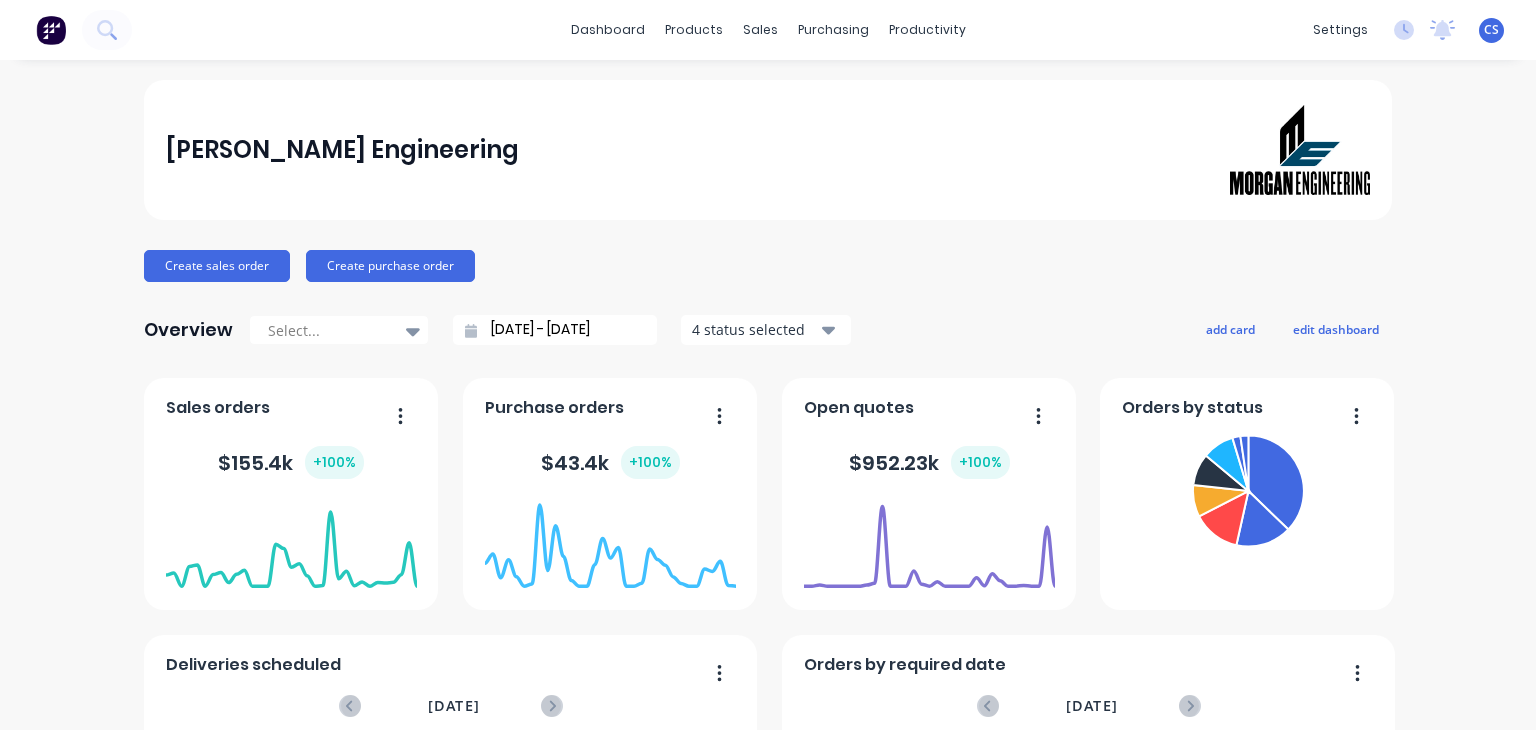 click on "CS" at bounding box center [1491, 30] 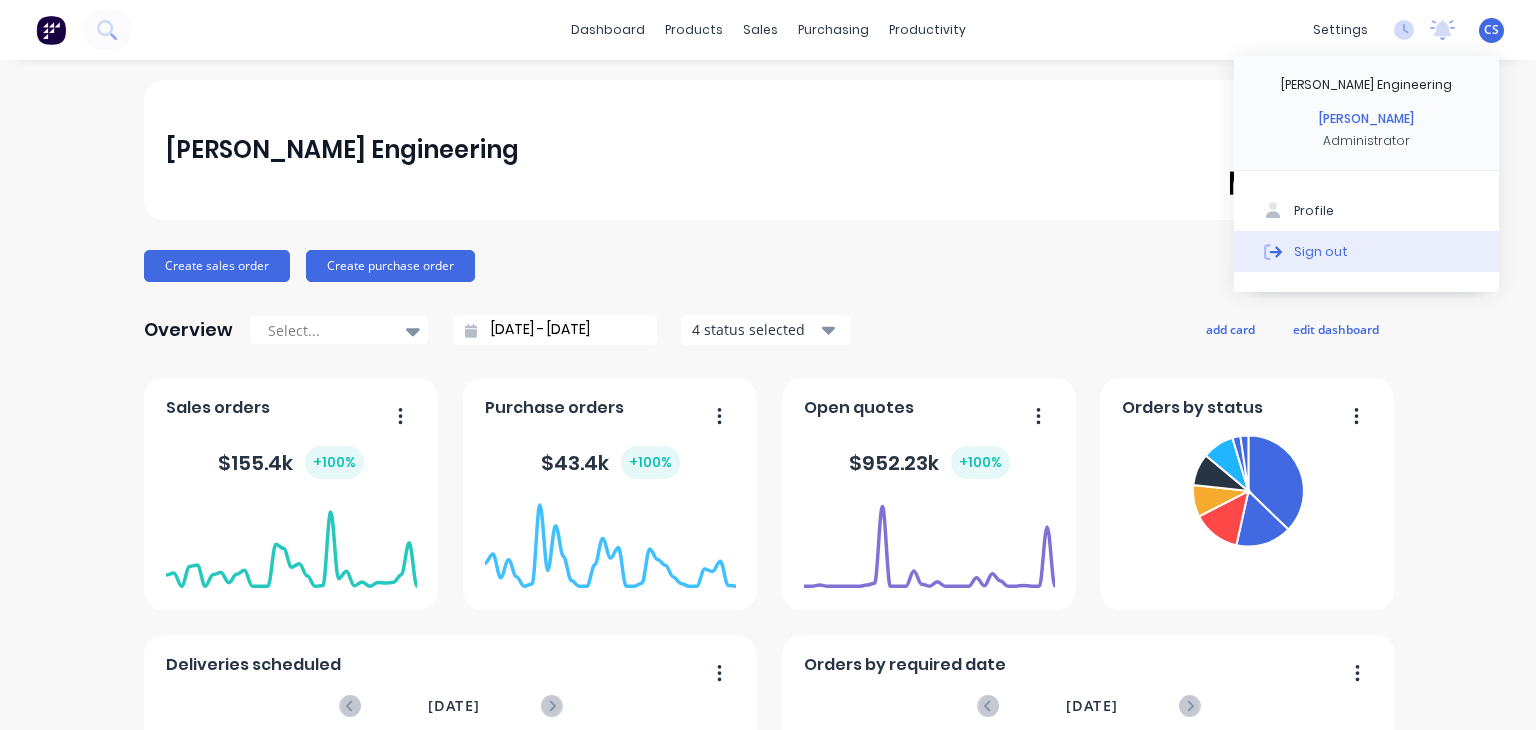 click on "Sign out" at bounding box center [1321, 251] 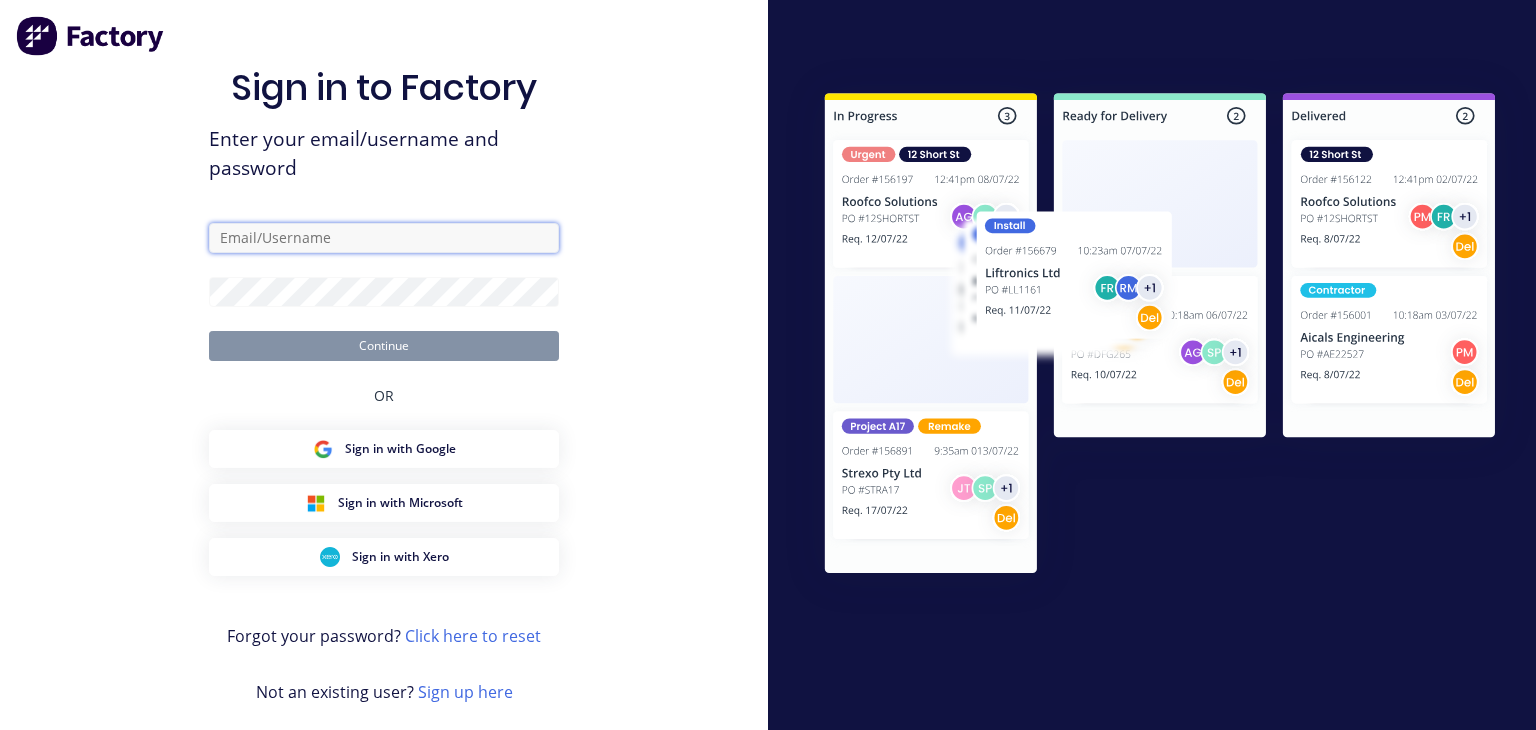 type on "[PERSON_NAME][EMAIL_ADDRESS][DOMAIN_NAME]" 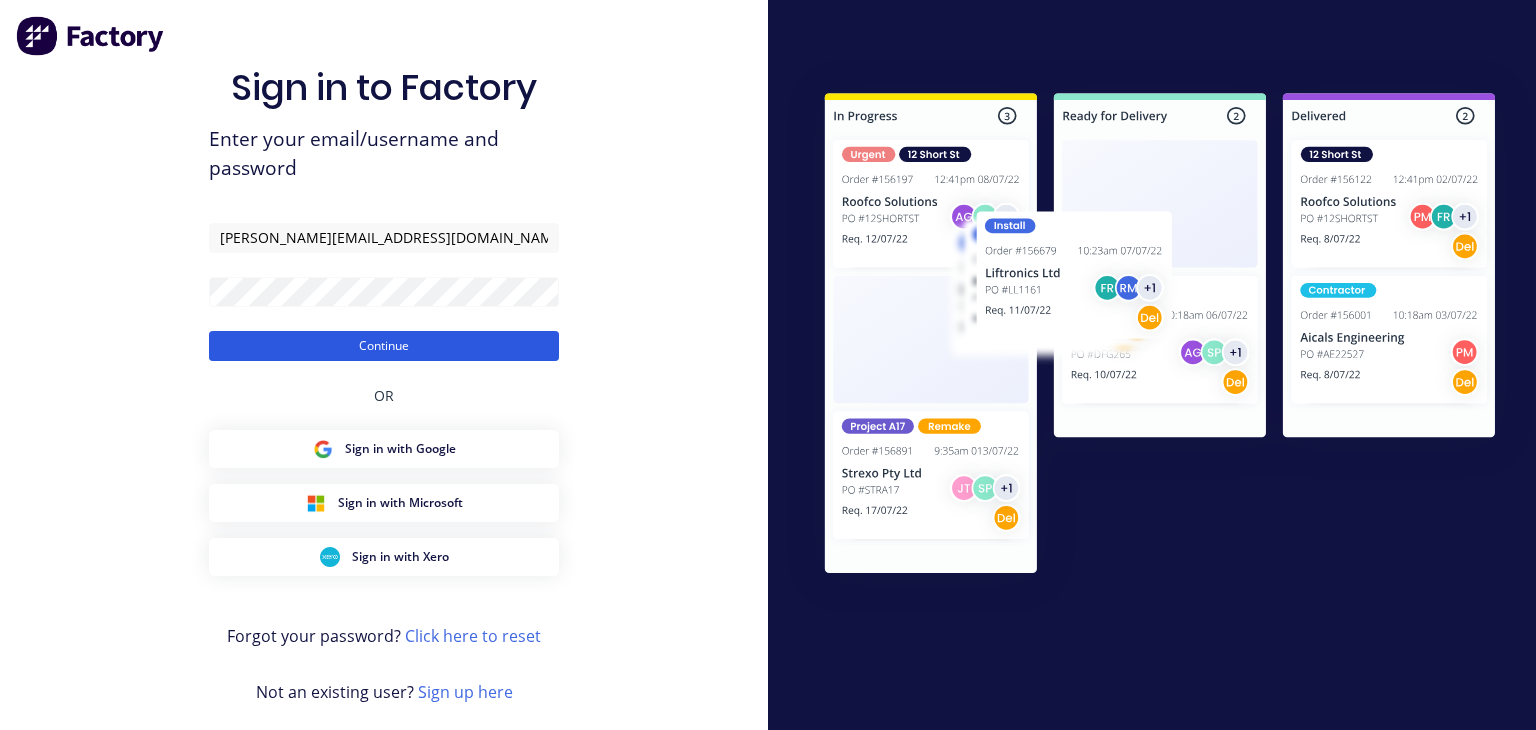 click on "Continue" at bounding box center [384, 346] 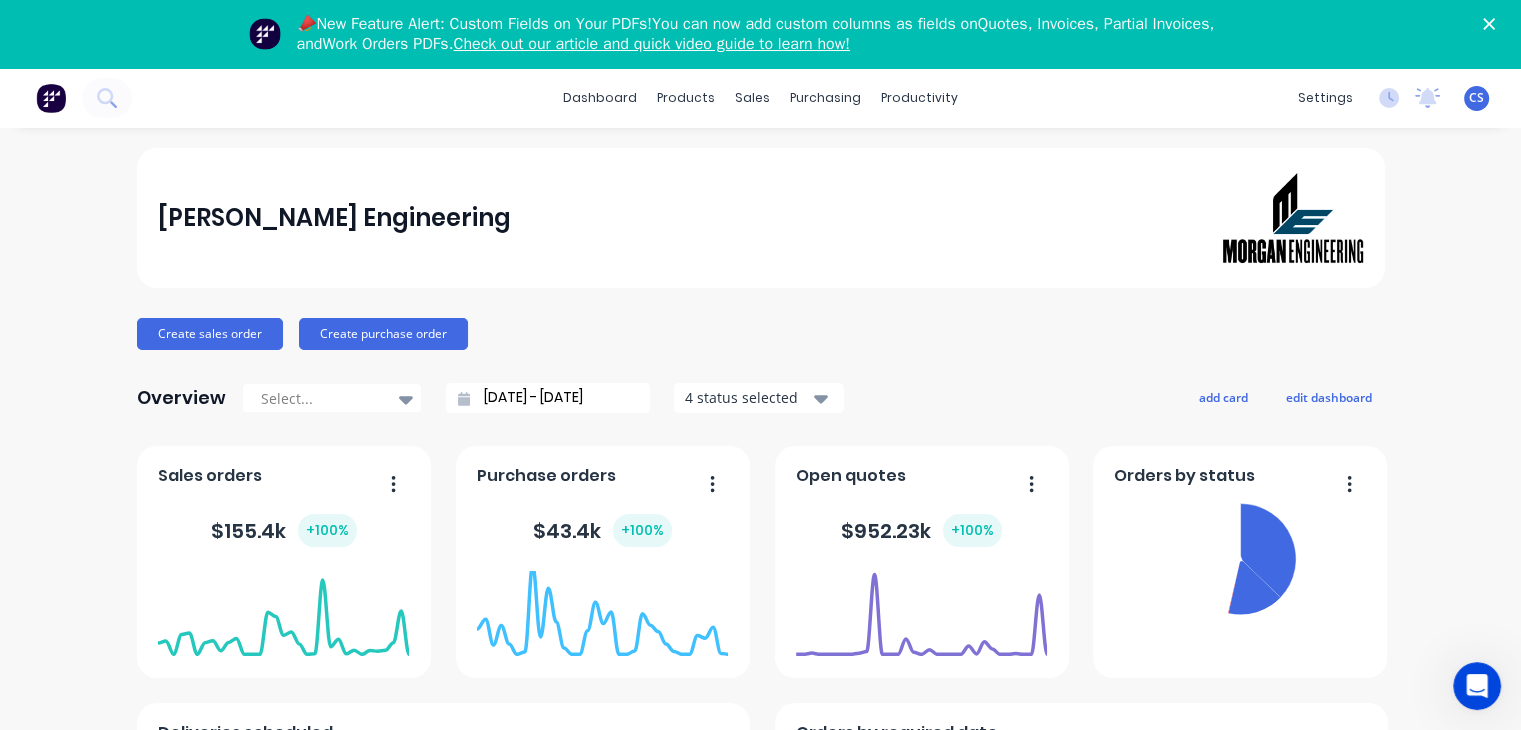 scroll, scrollTop: 0, scrollLeft: 0, axis: both 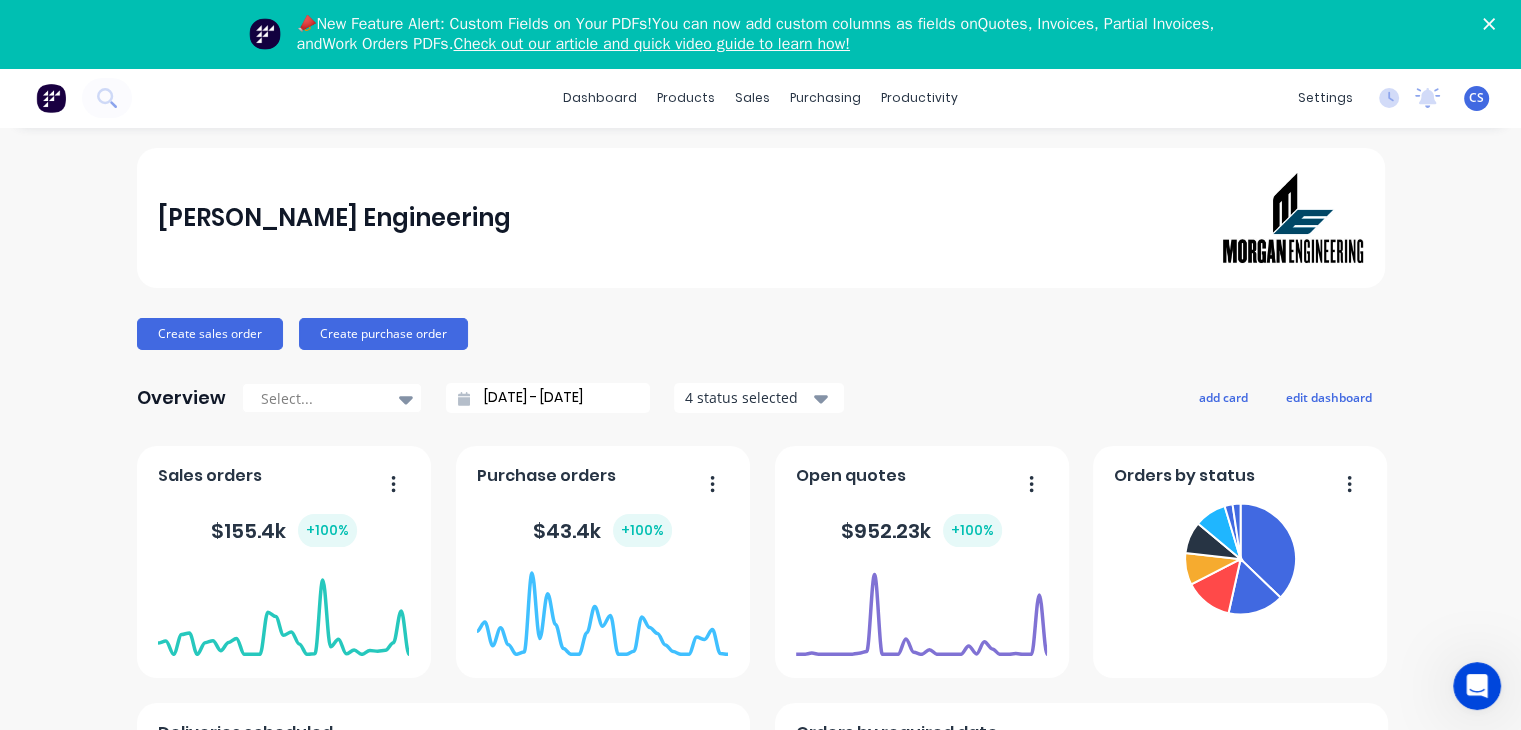 click 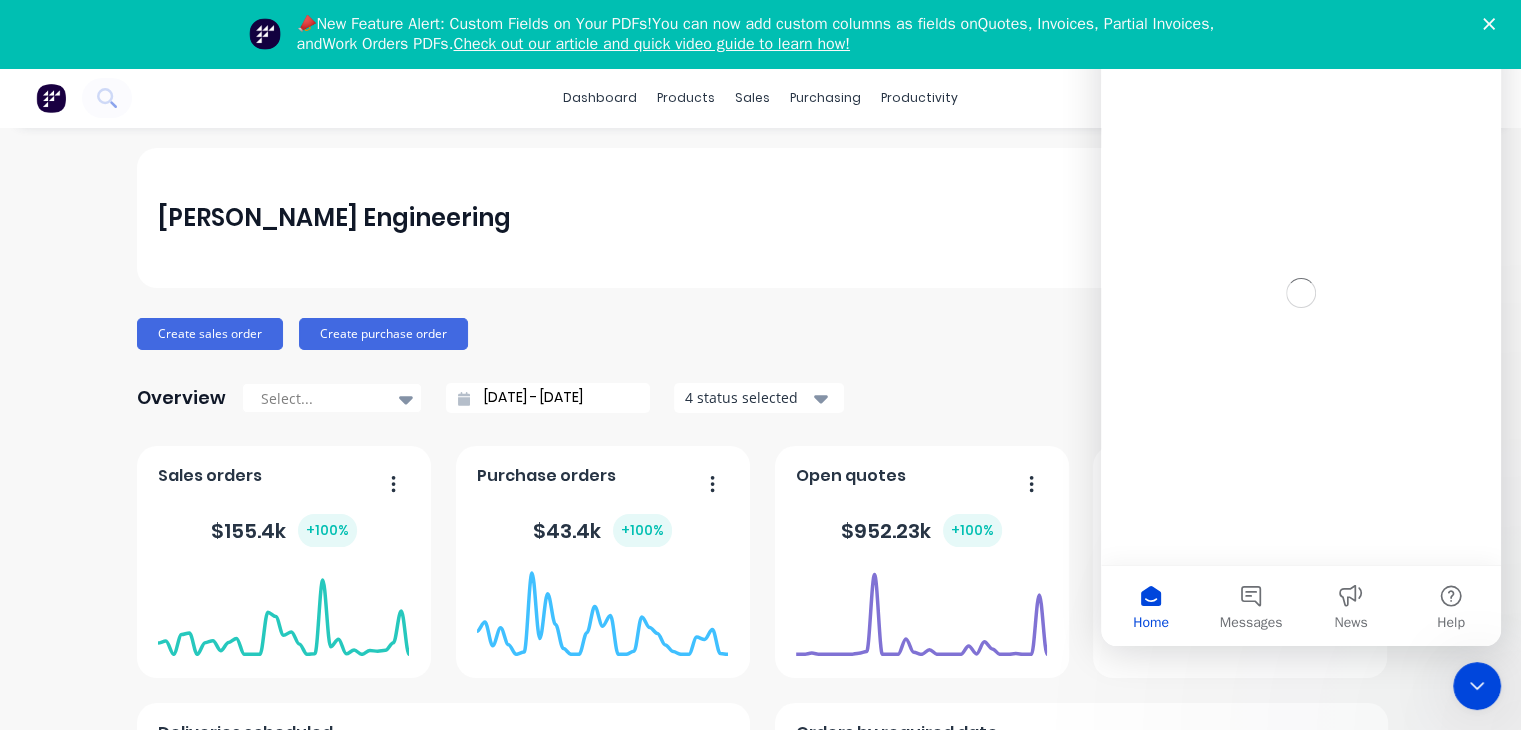 scroll, scrollTop: 0, scrollLeft: 0, axis: both 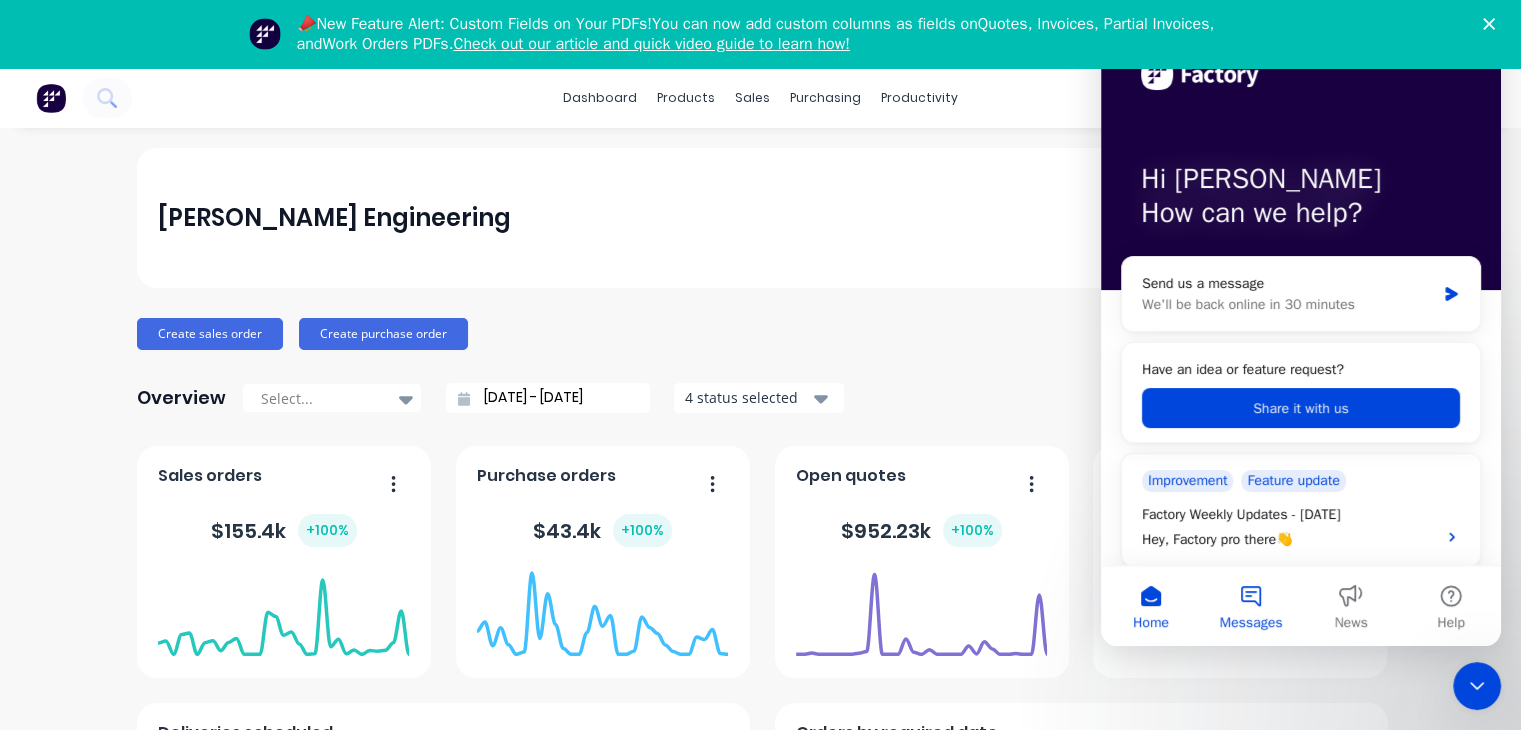 click on "Messages" at bounding box center [1251, 606] 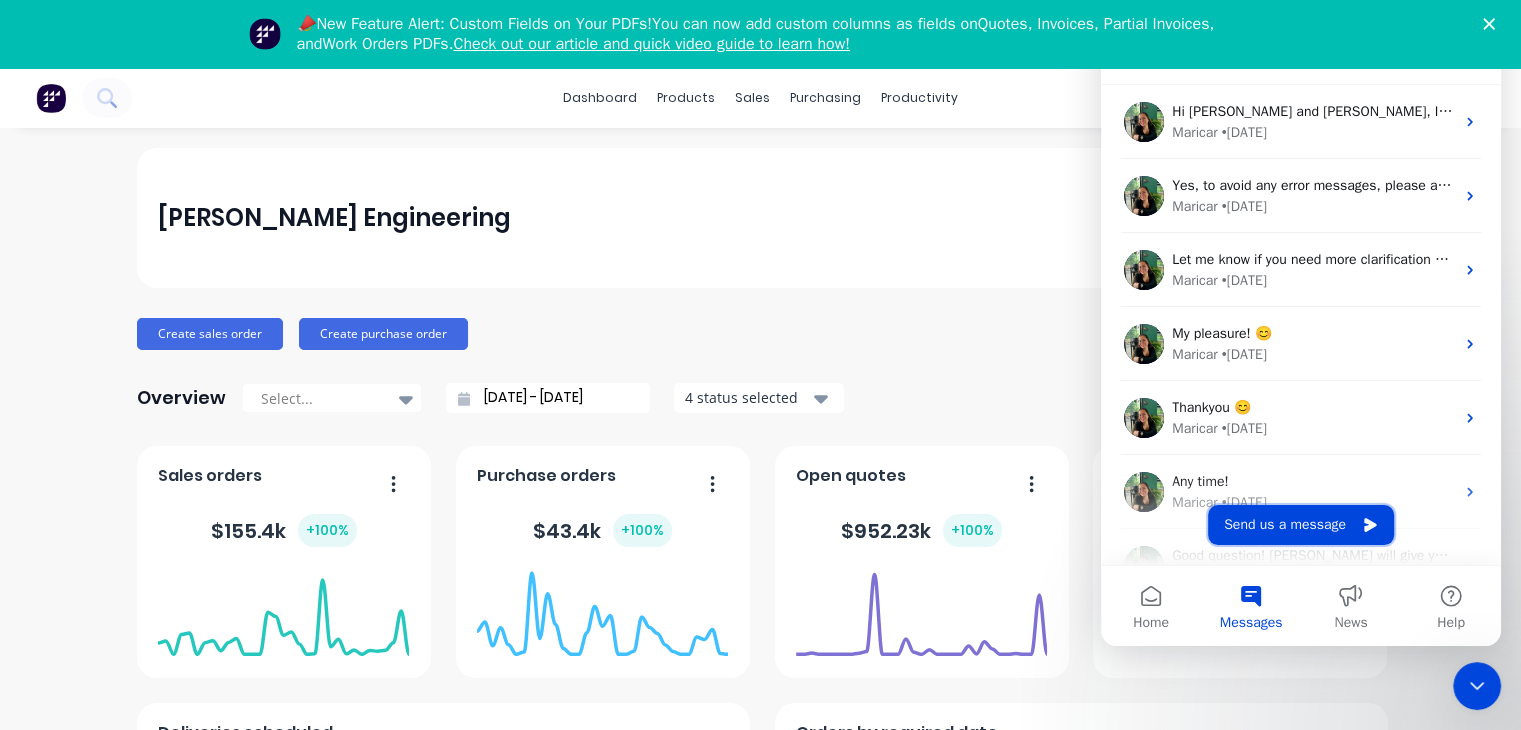click on "Send us a message" at bounding box center (1301, 525) 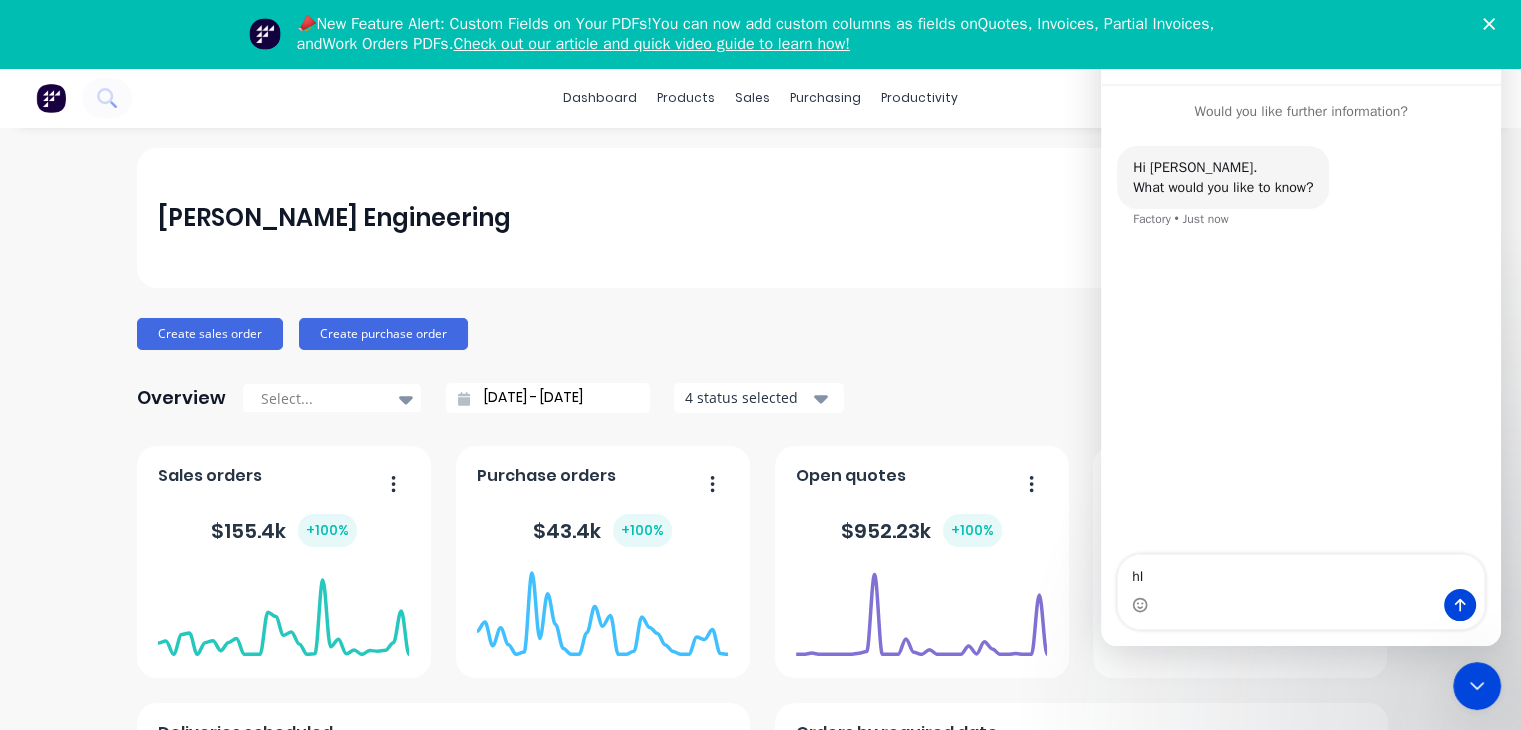 type on "h" 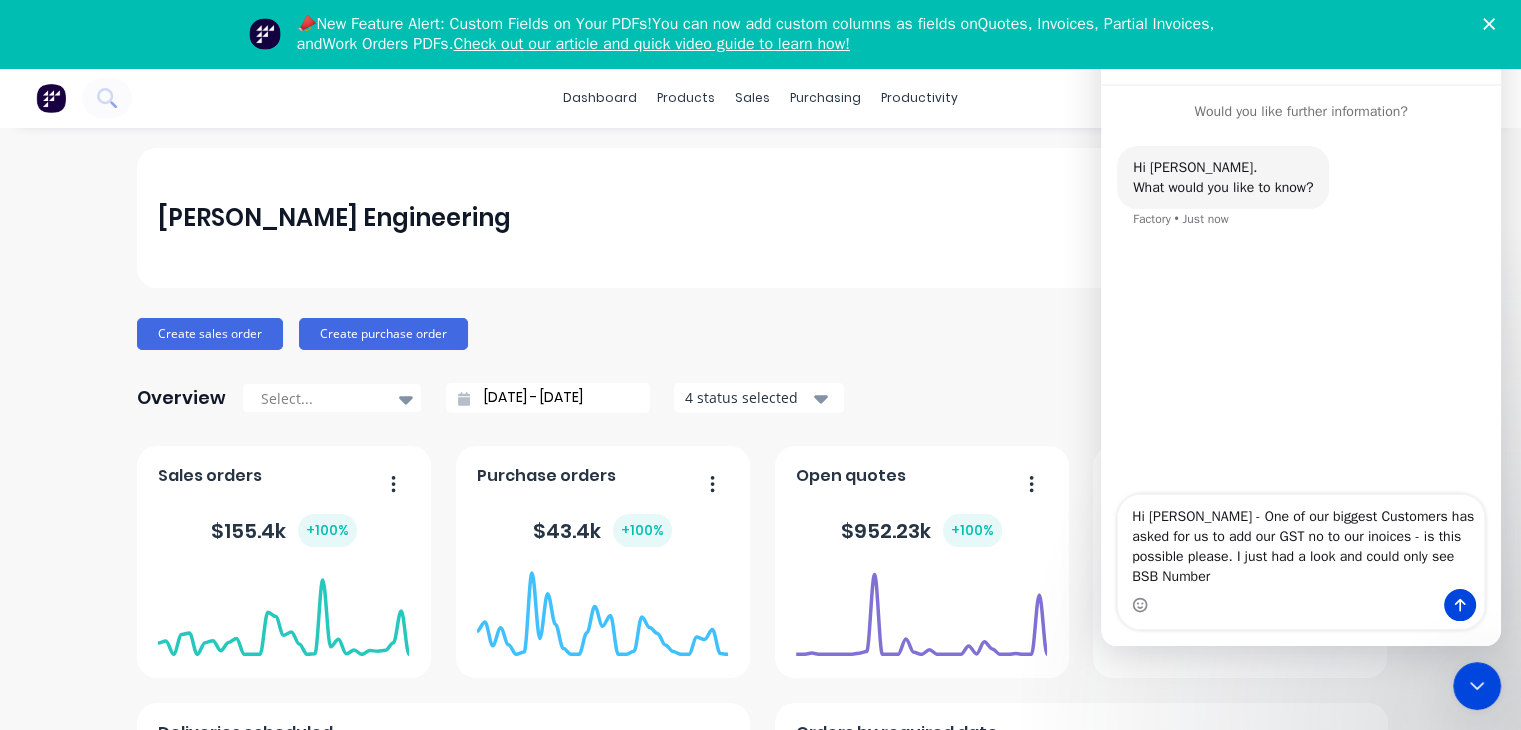 type on "Hi [PERSON_NAME] - One of our biggest Customers has asked for us to add our GST no to our inoices - is this possible please. I just had a look and could only see BSB Number." 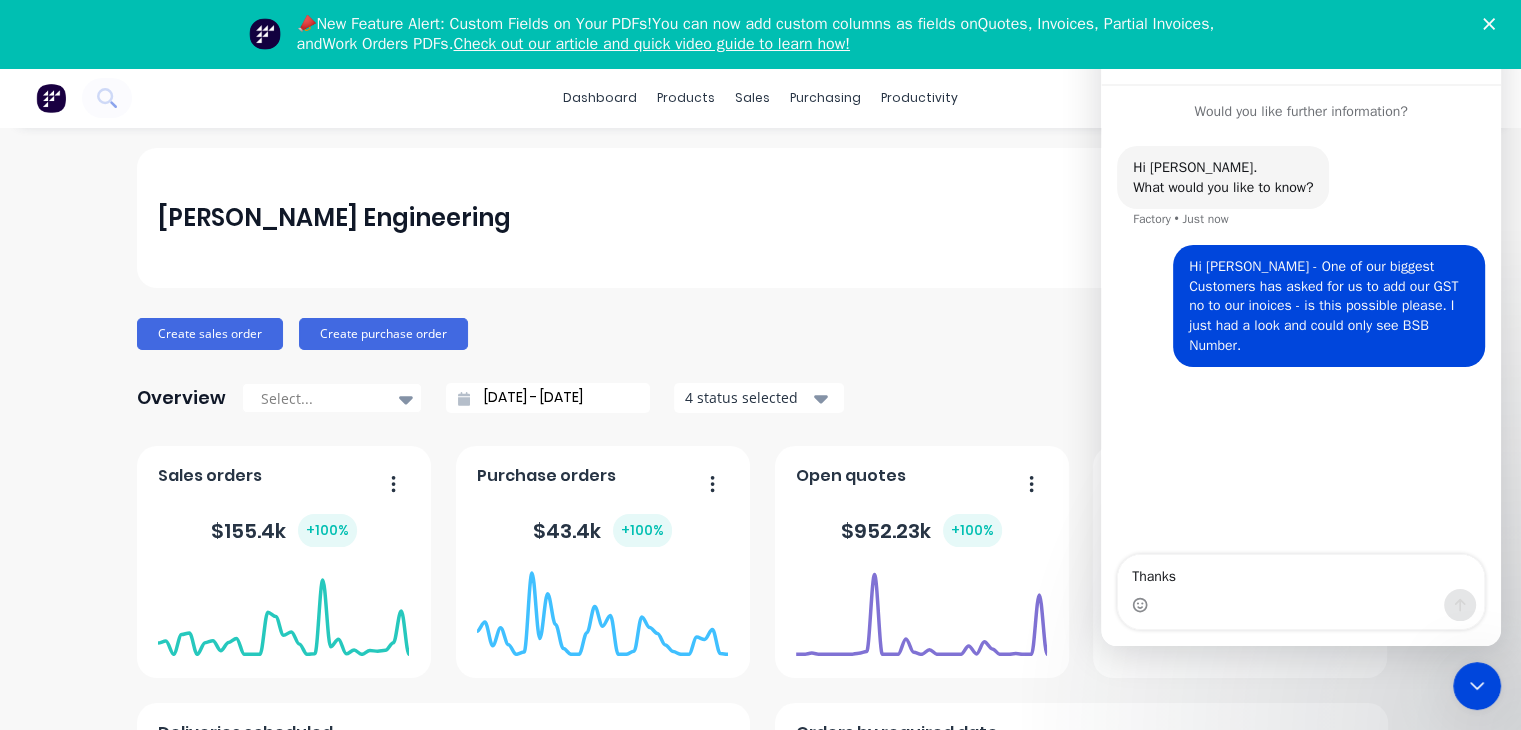 type on "Thanks" 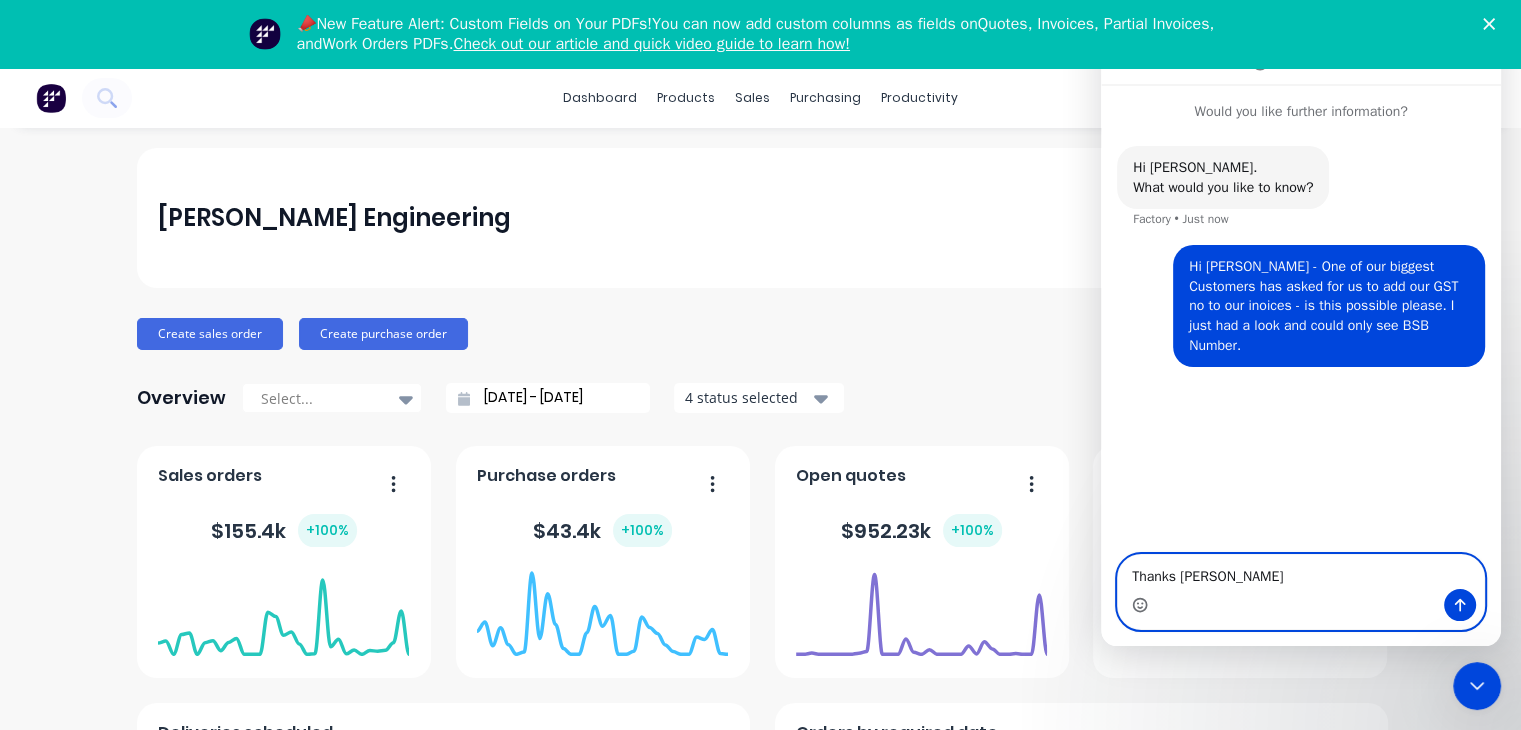 click 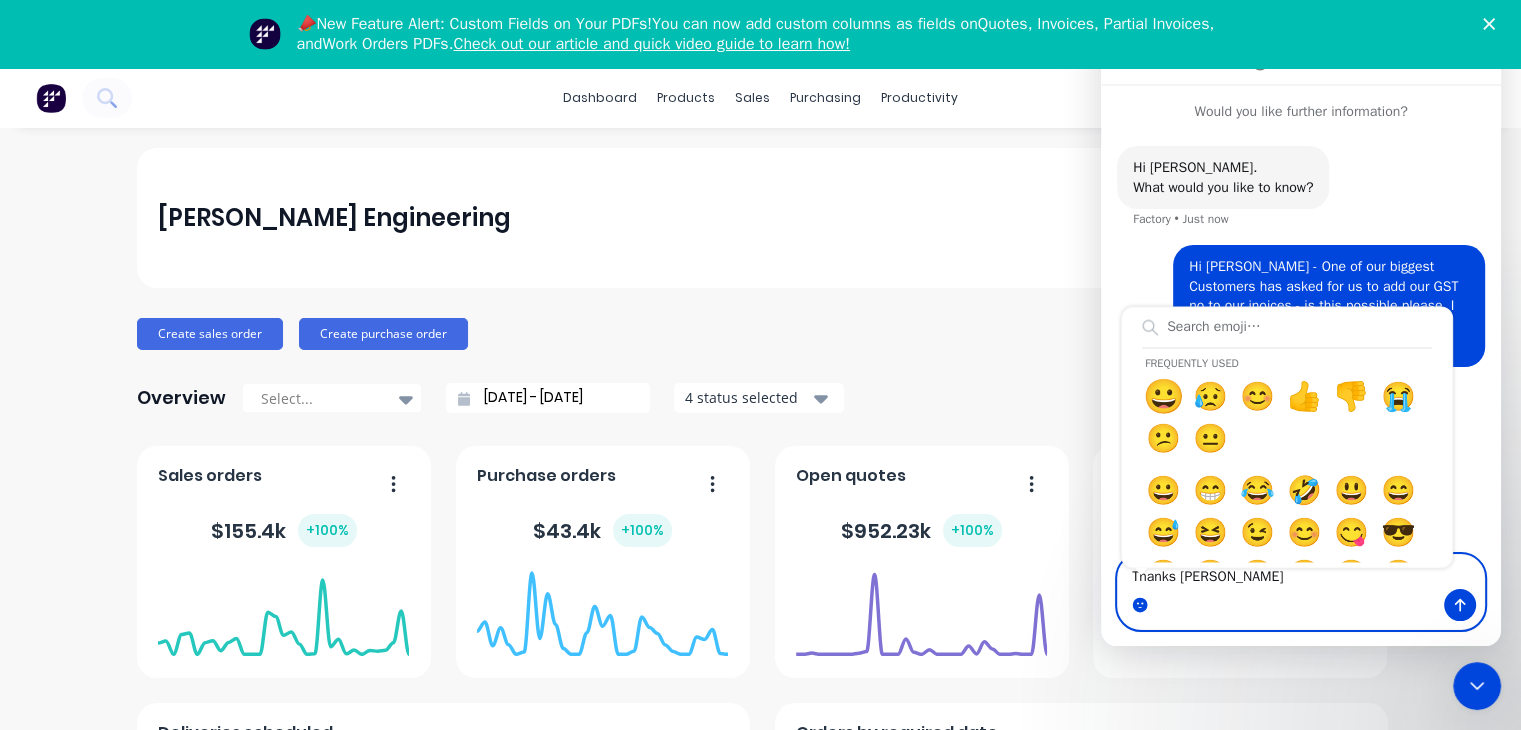 type on "Thanks [PERSON_NAME]😀" 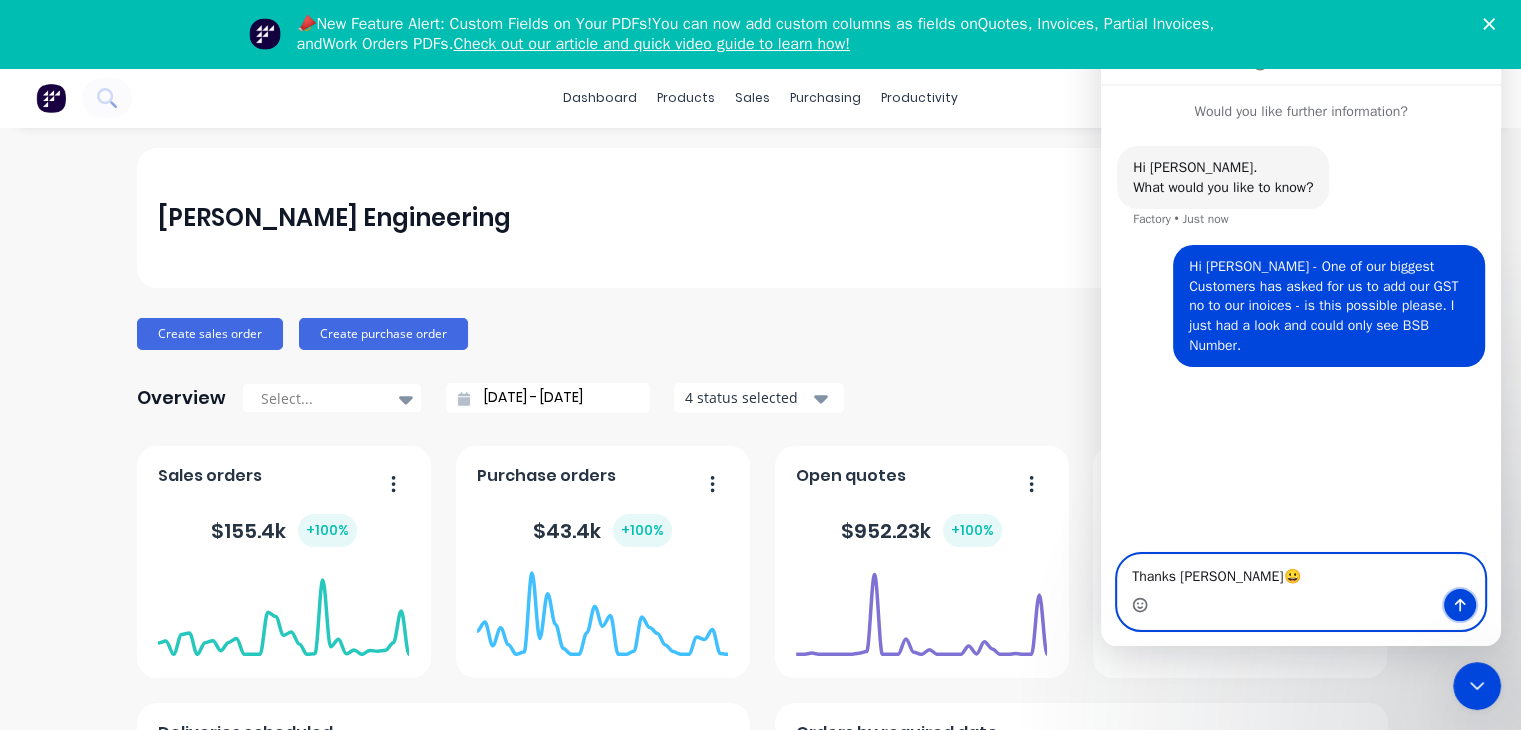 click 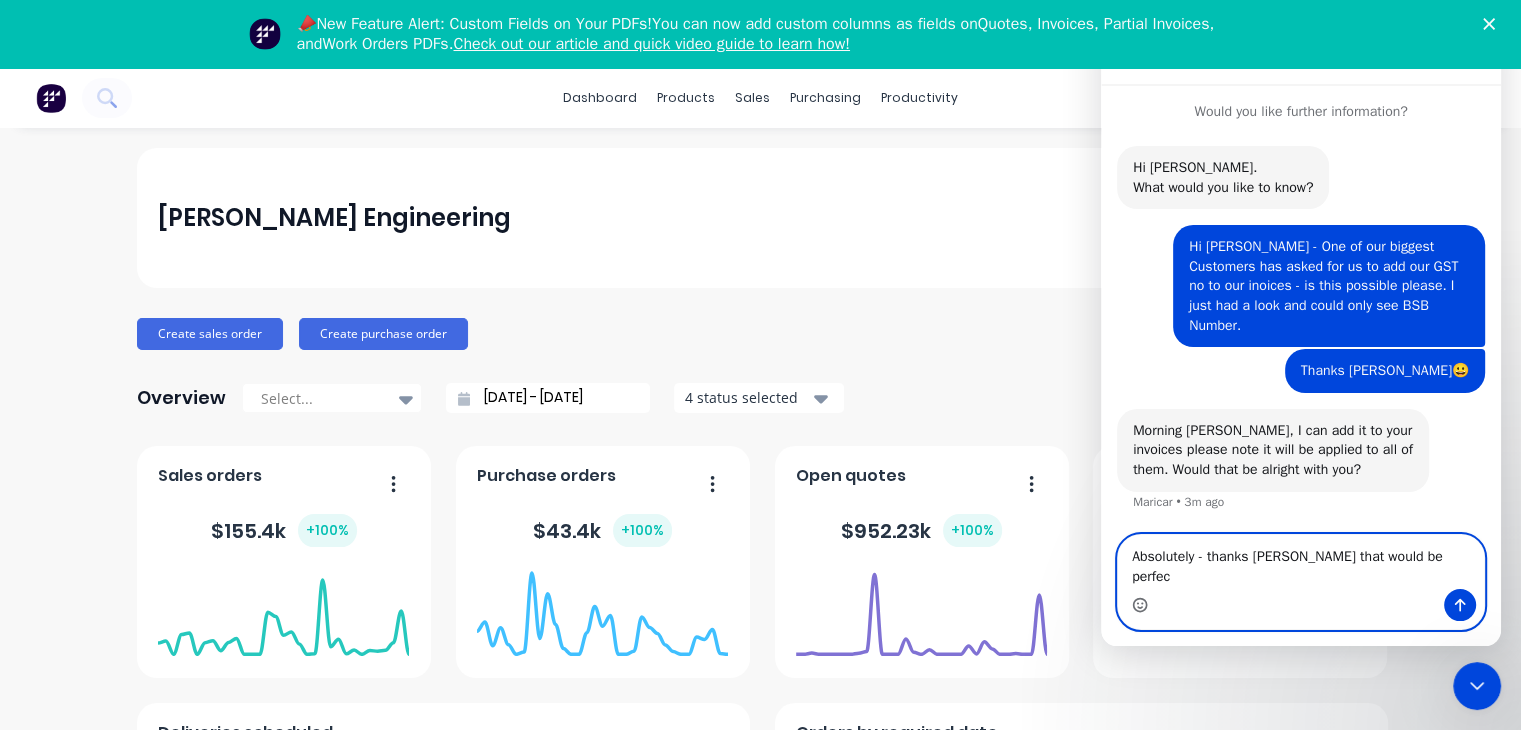 type on "Absolutely - thanks [PERSON_NAME] that would be perfect" 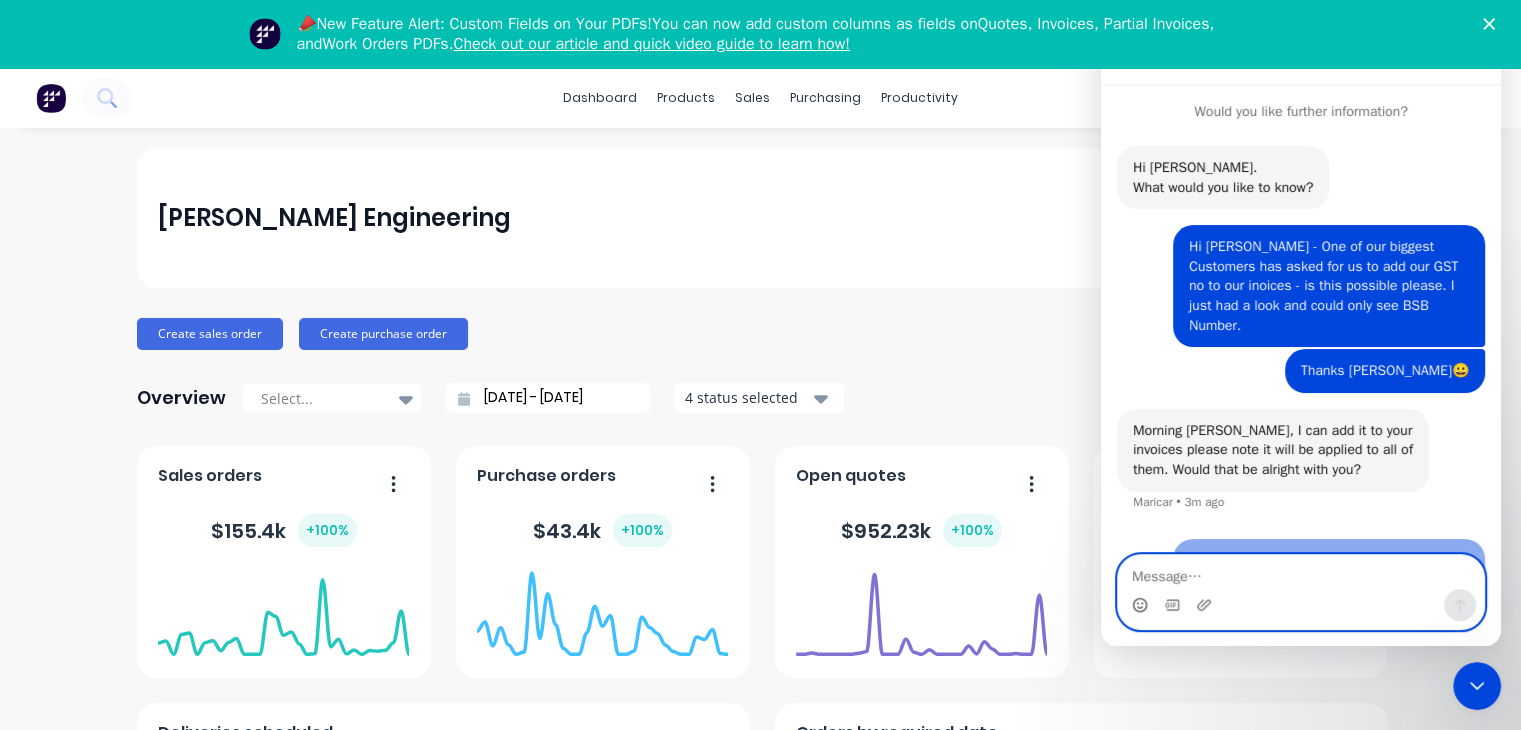 scroll, scrollTop: 37, scrollLeft: 0, axis: vertical 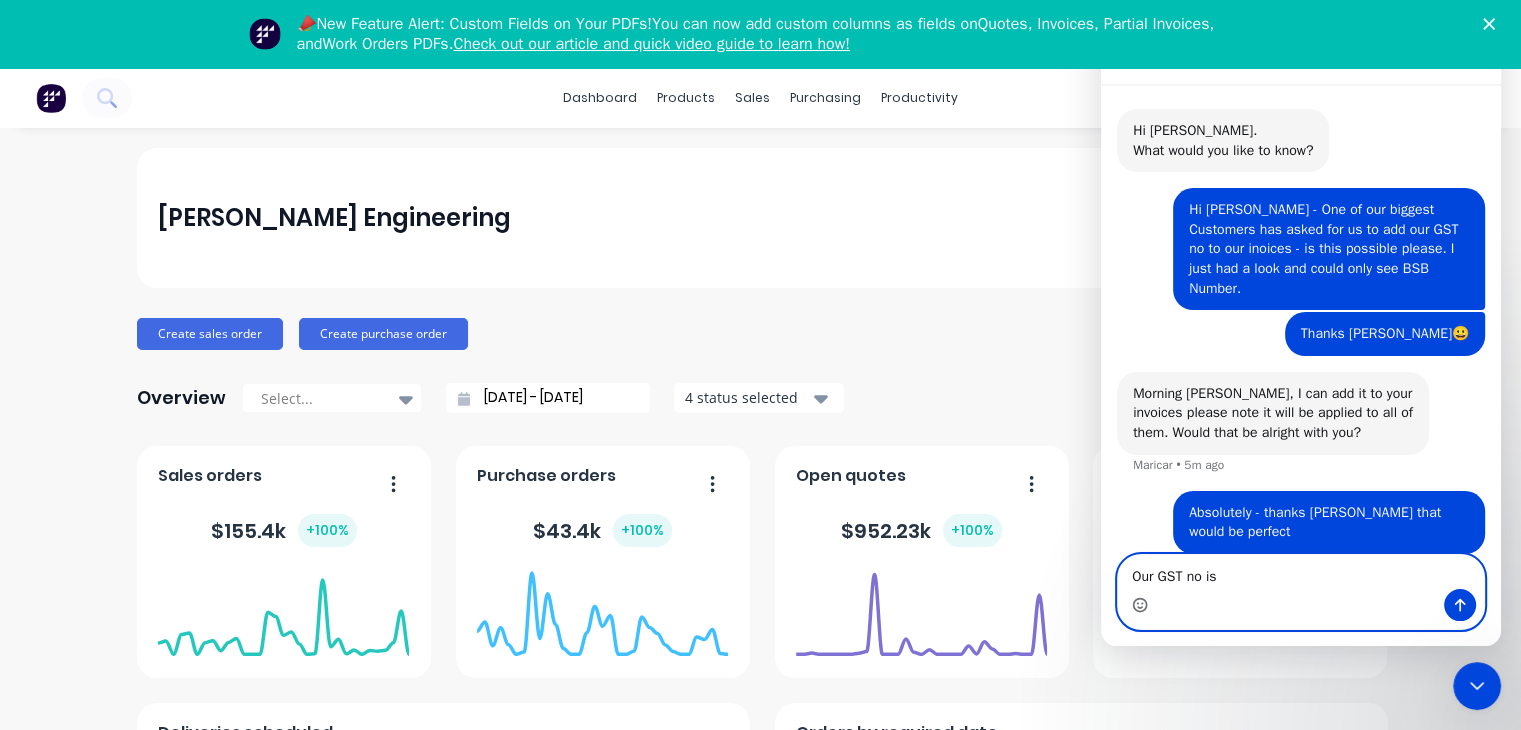 paste on "[PHONE_NUMBER]" 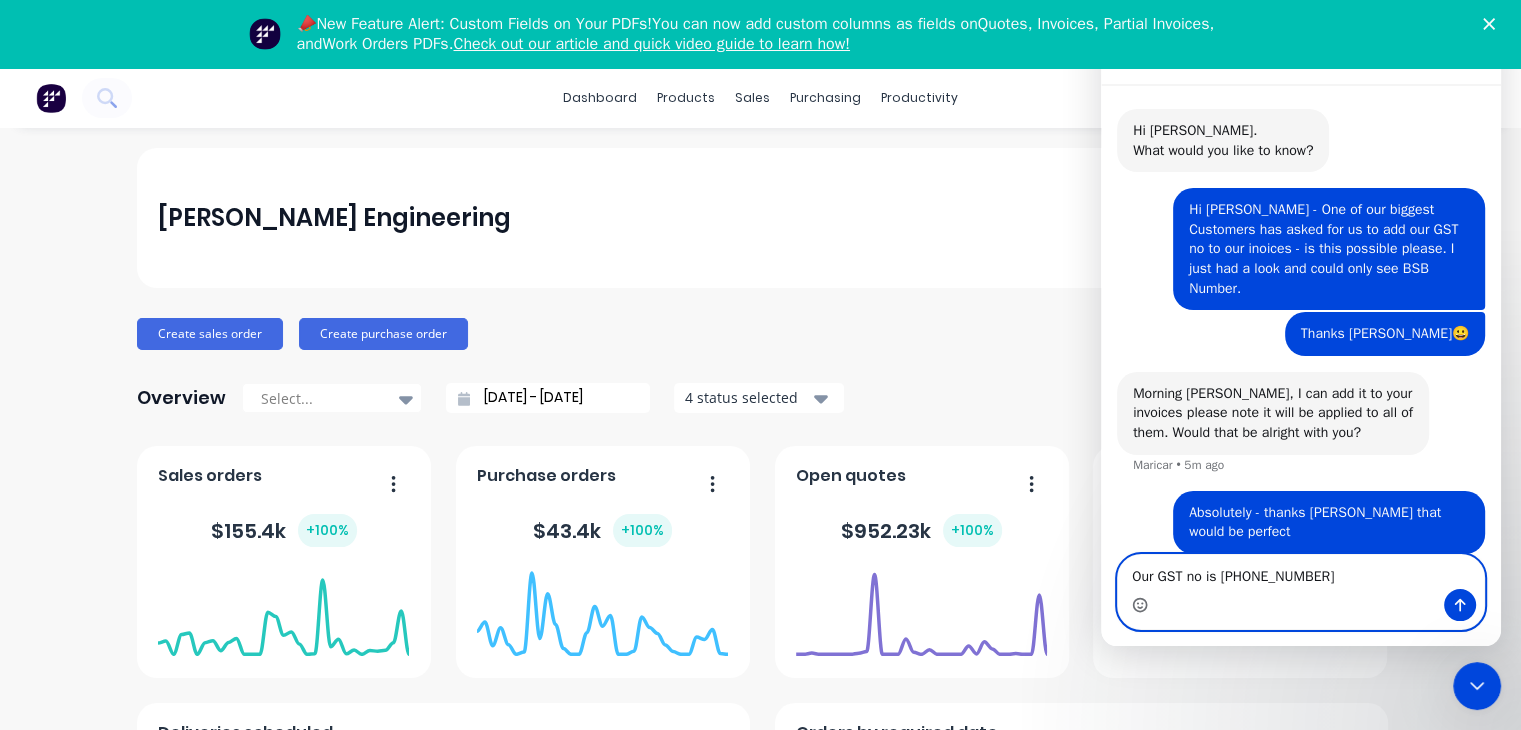type on "Our GST no is [PHONE_NUMBER]" 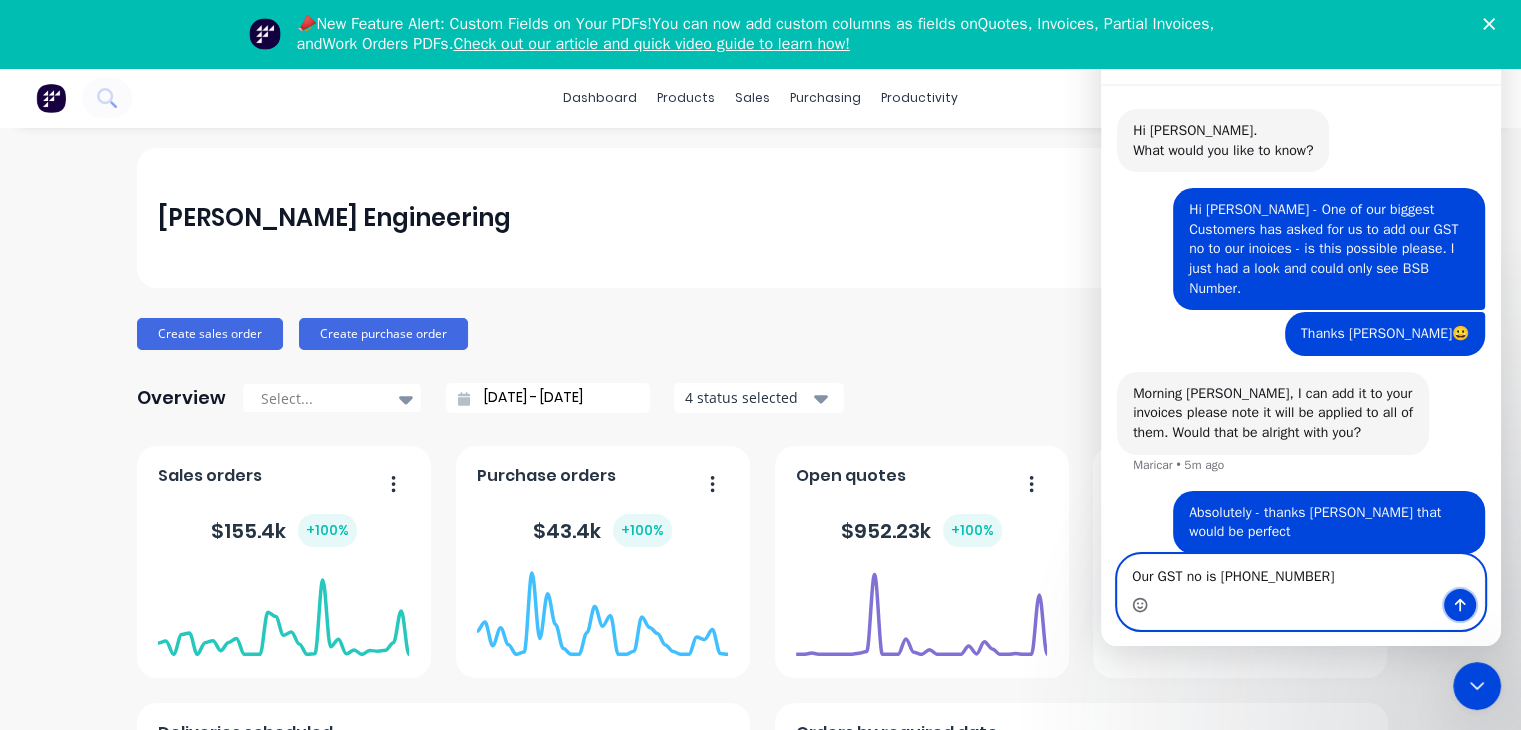 click 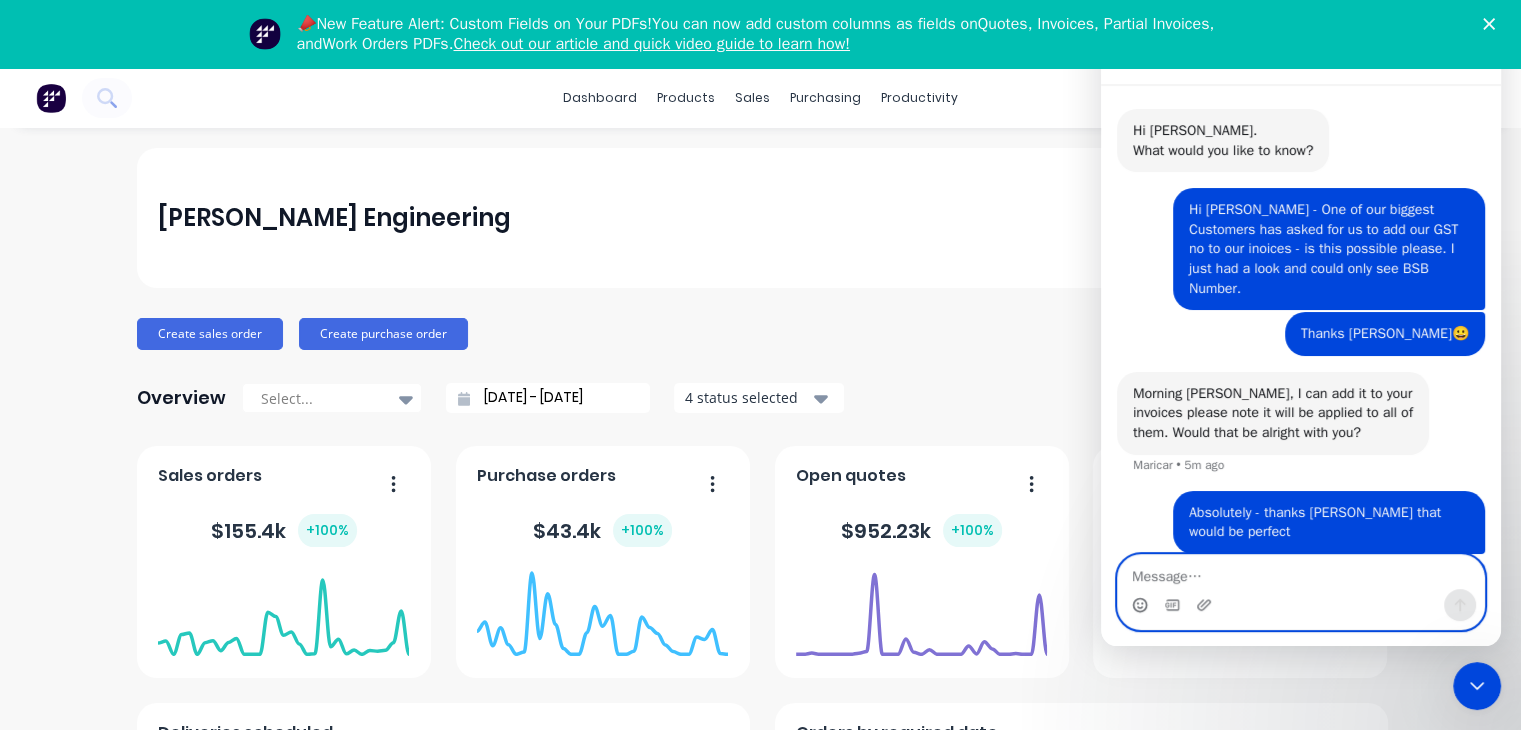 scroll, scrollTop: 83, scrollLeft: 0, axis: vertical 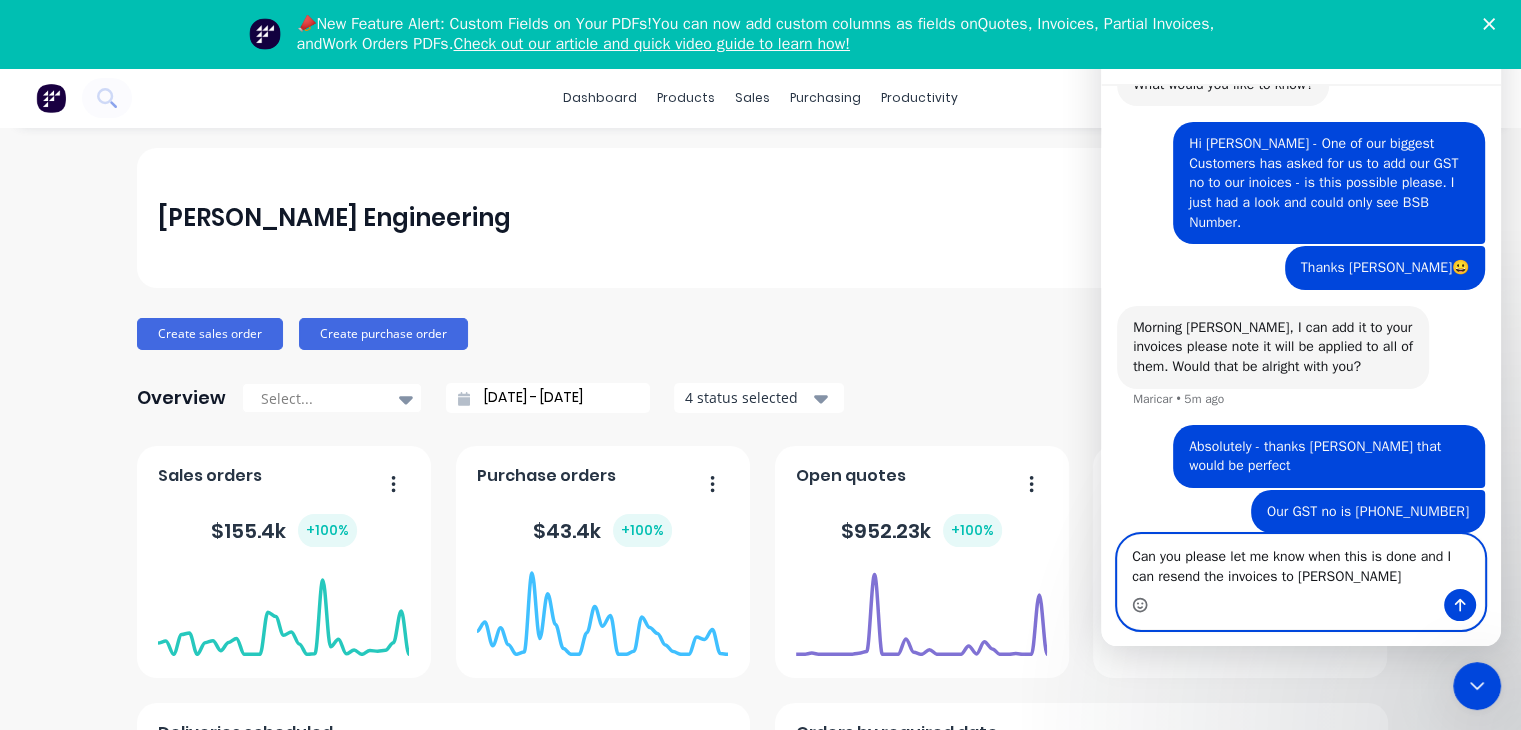 click 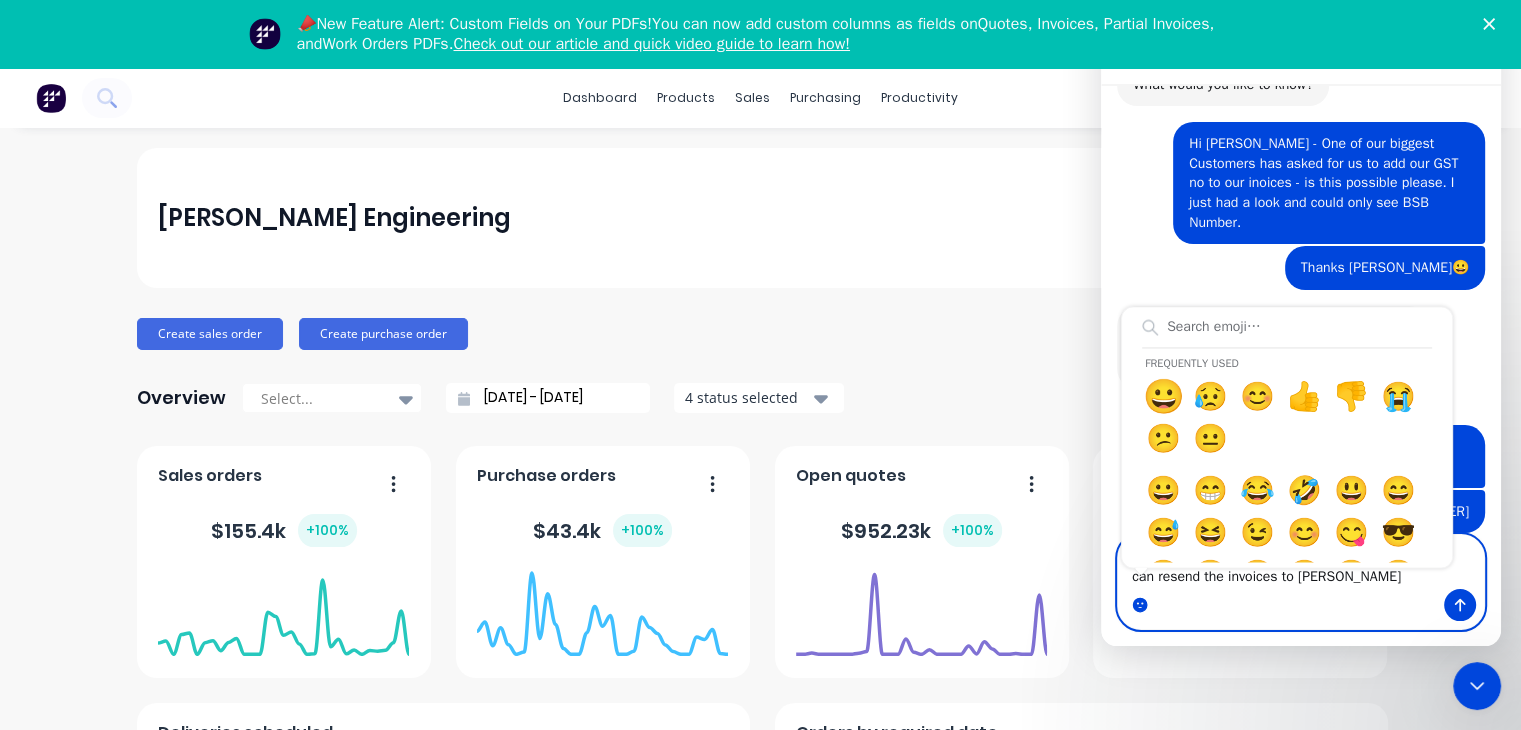 type on "Can you please let me know when this is done and I can resend the invoices to [PERSON_NAME] 😀" 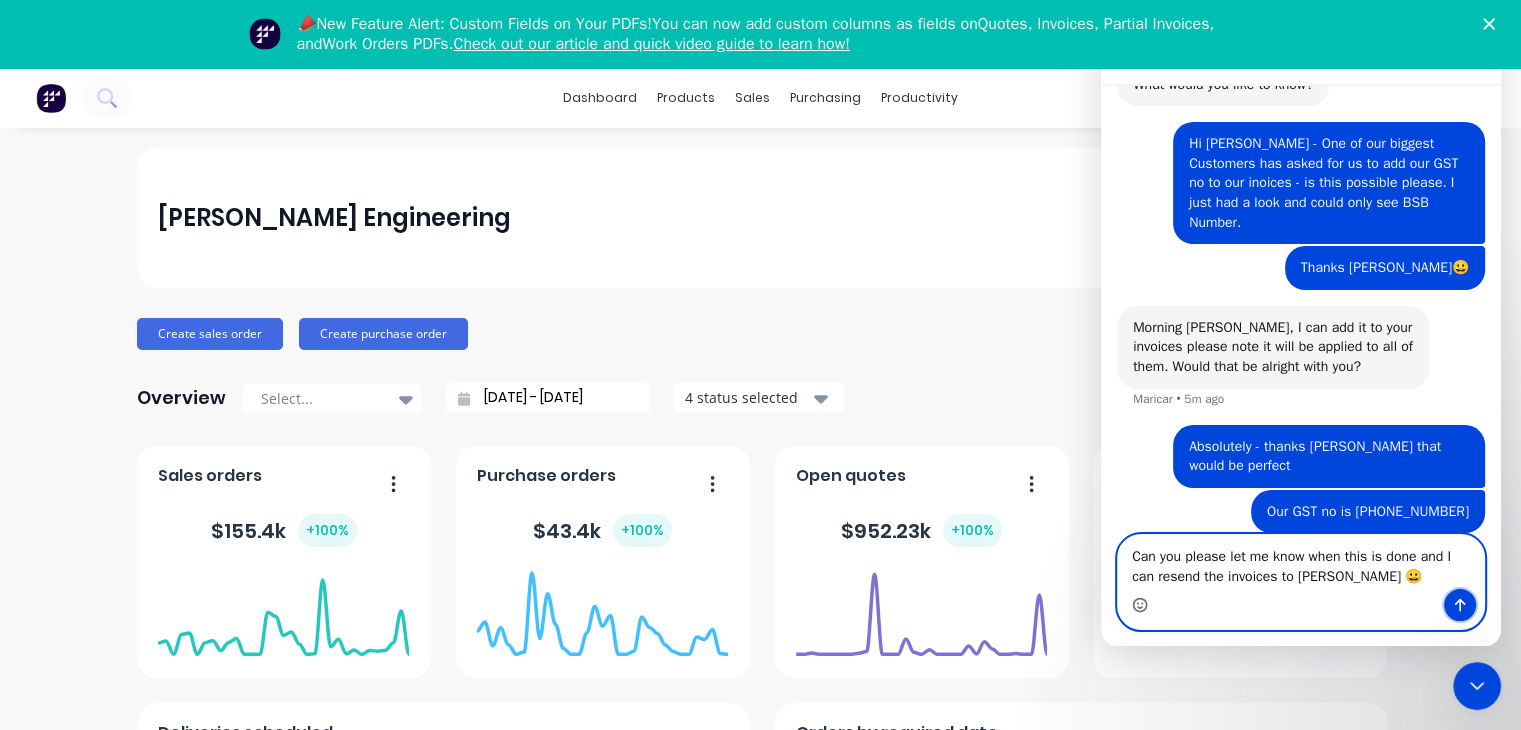 click 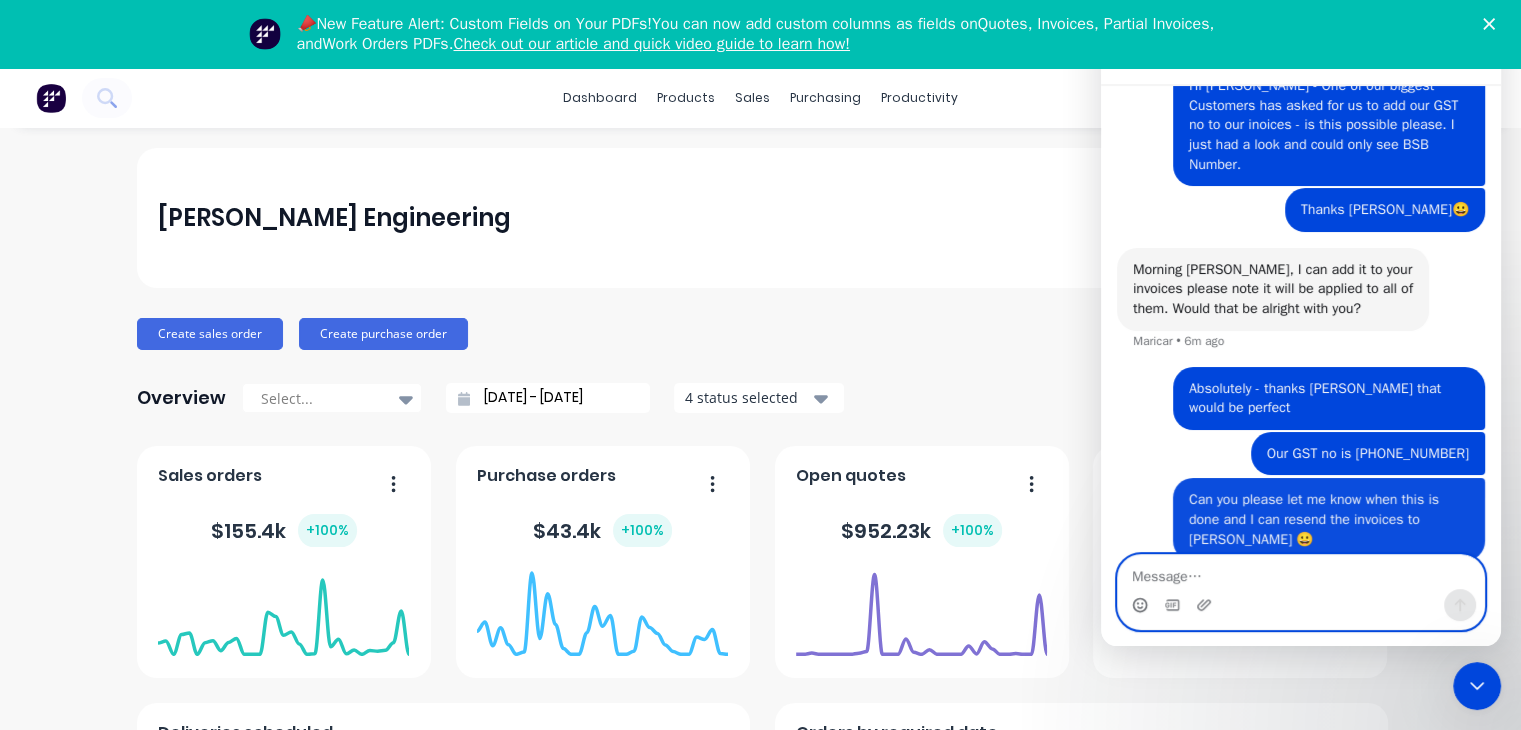 scroll, scrollTop: 168, scrollLeft: 0, axis: vertical 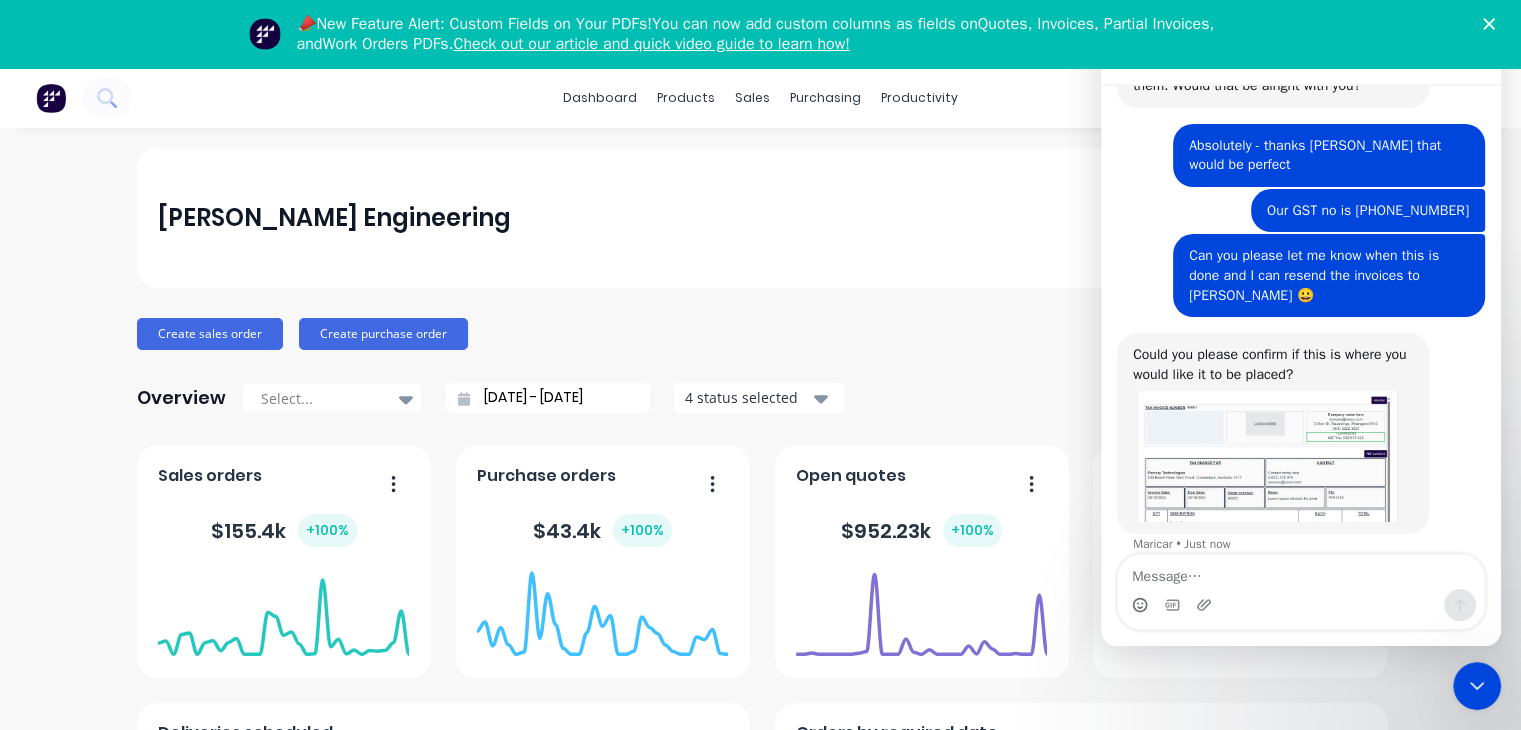 click at bounding box center (1267, 452) 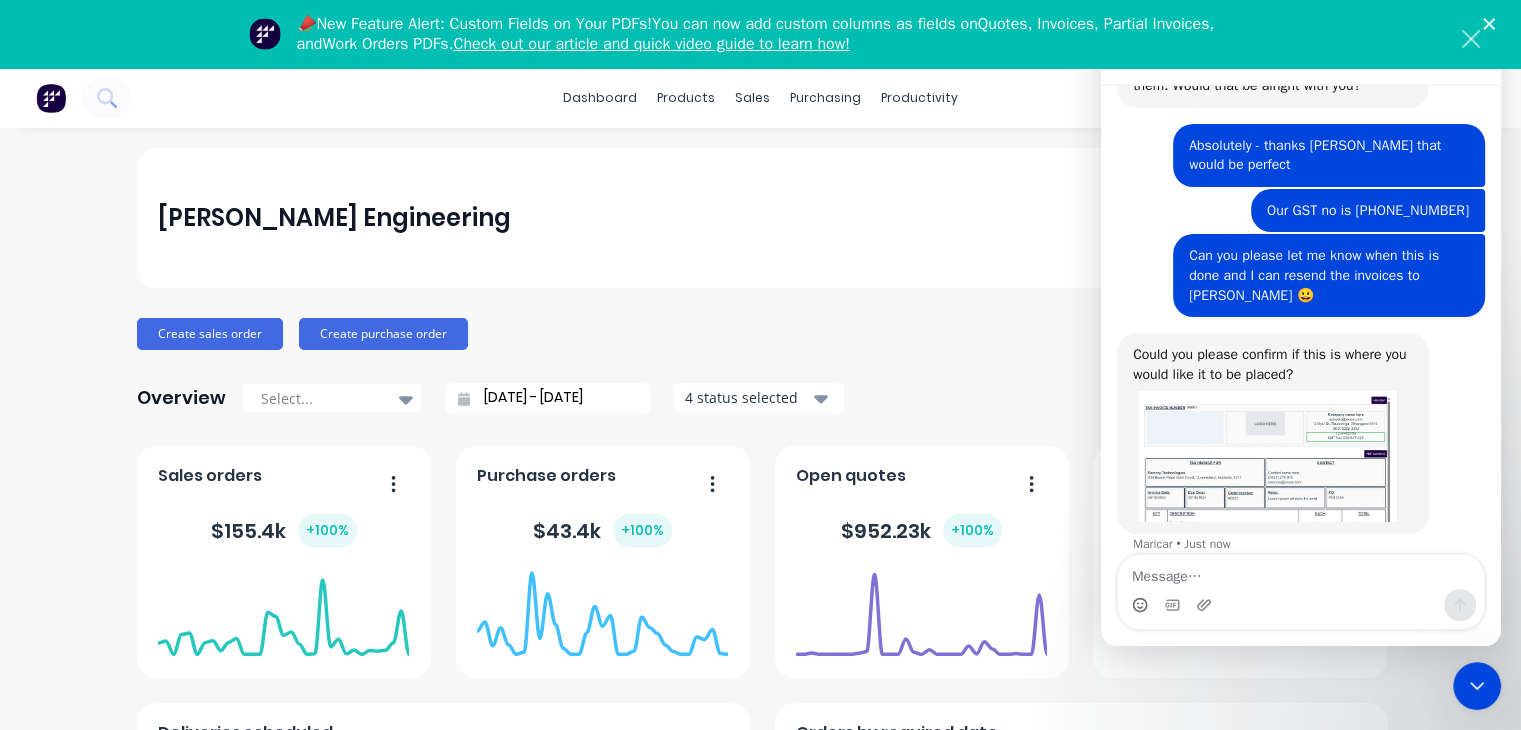 scroll, scrollTop: 0, scrollLeft: 0, axis: both 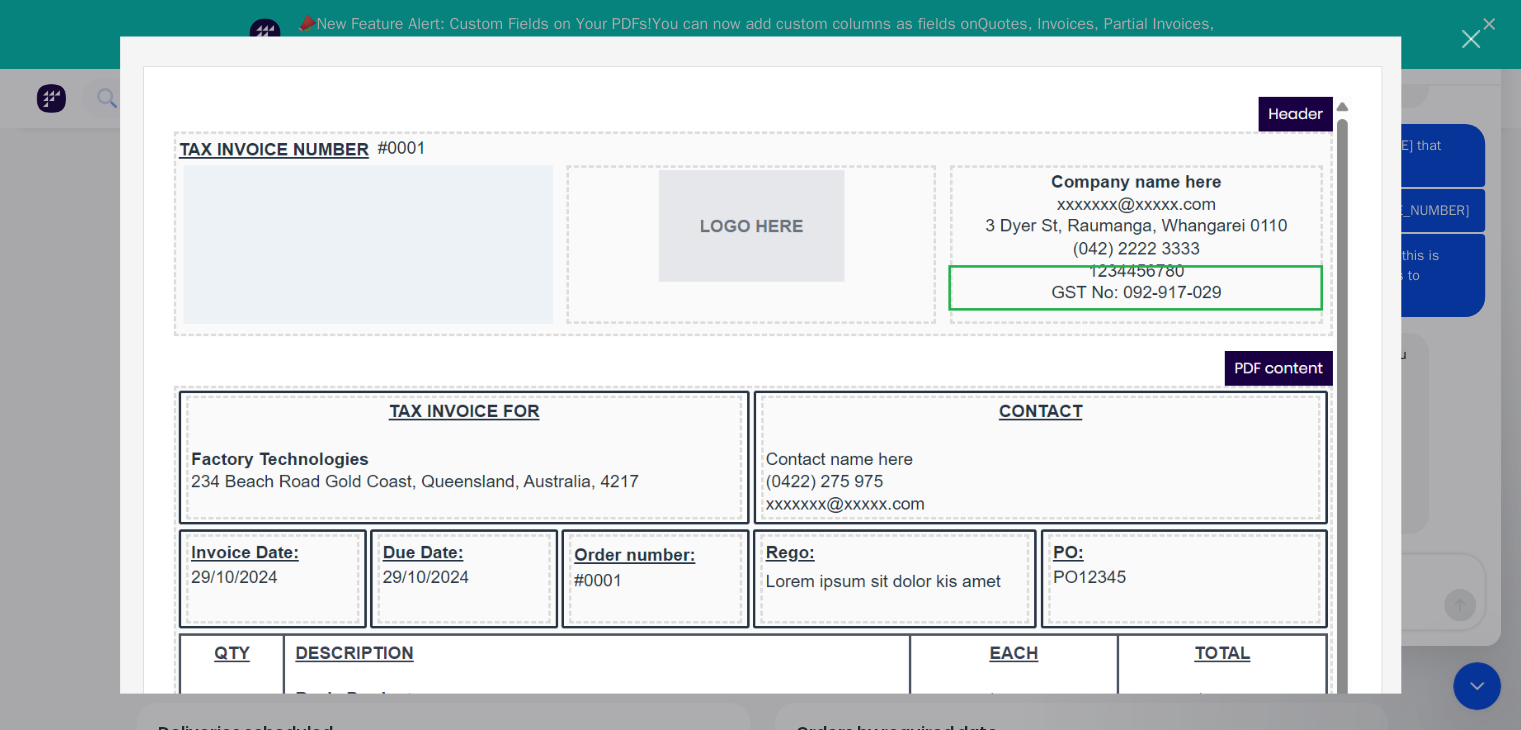 click at bounding box center (1471, 39) 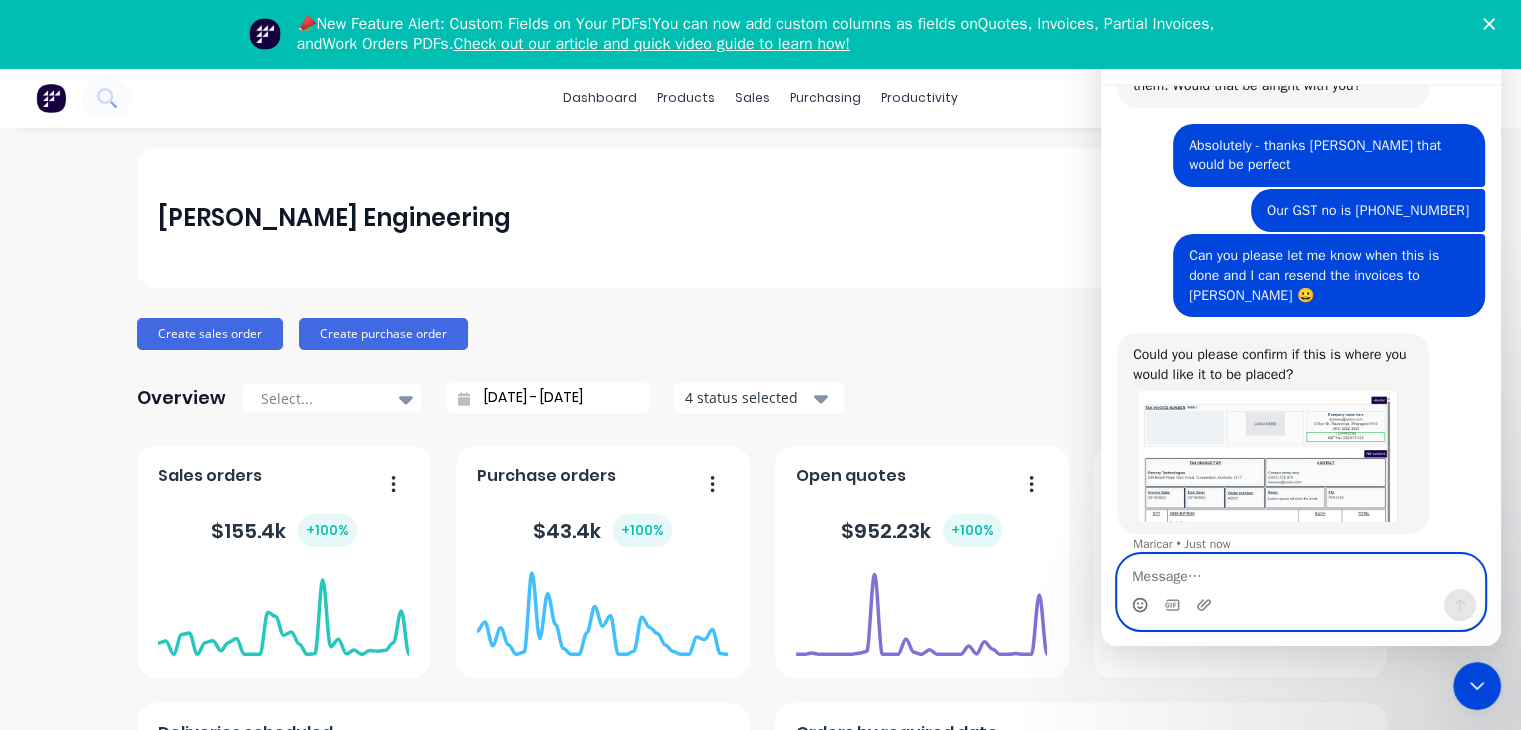 click at bounding box center [1301, 572] 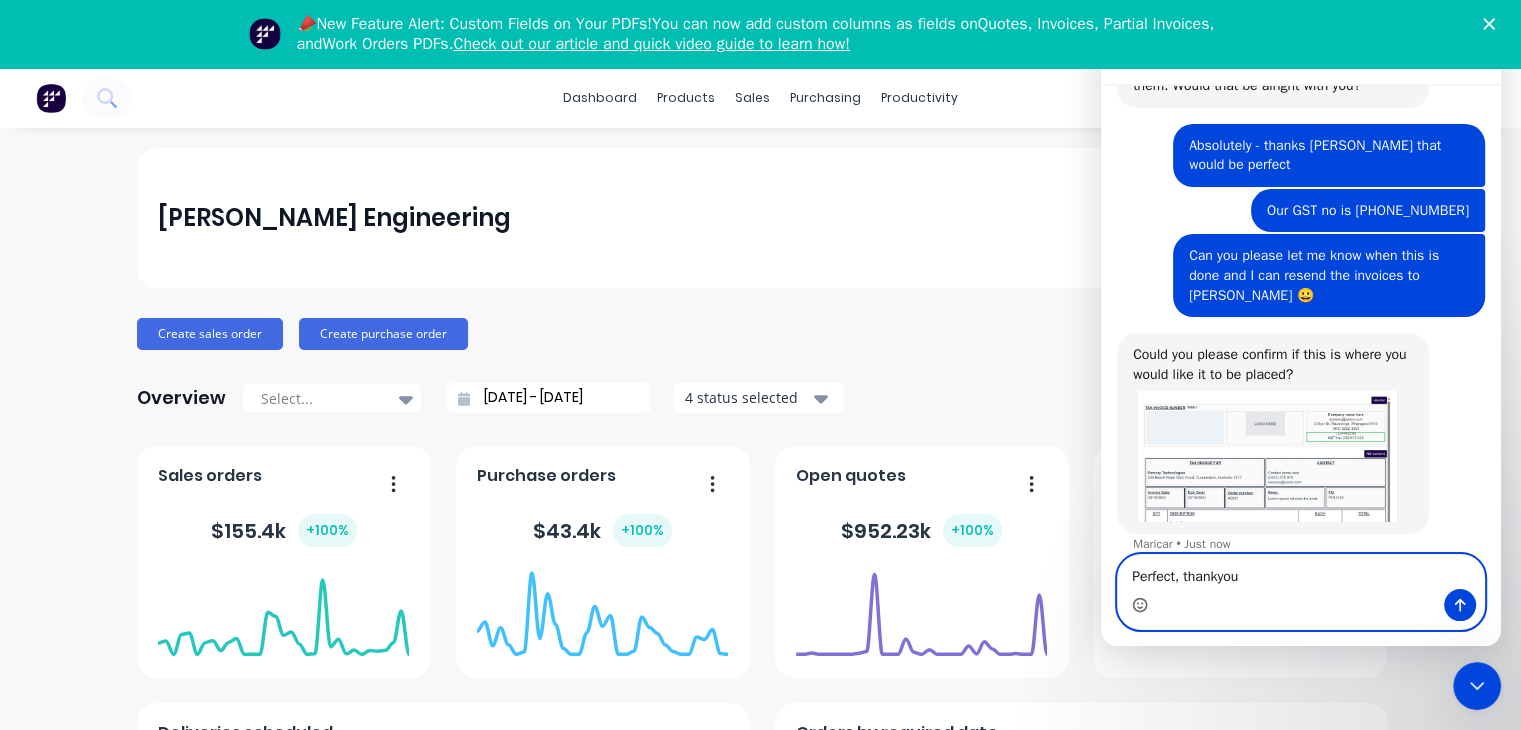 type on "Perfect, thankyou" 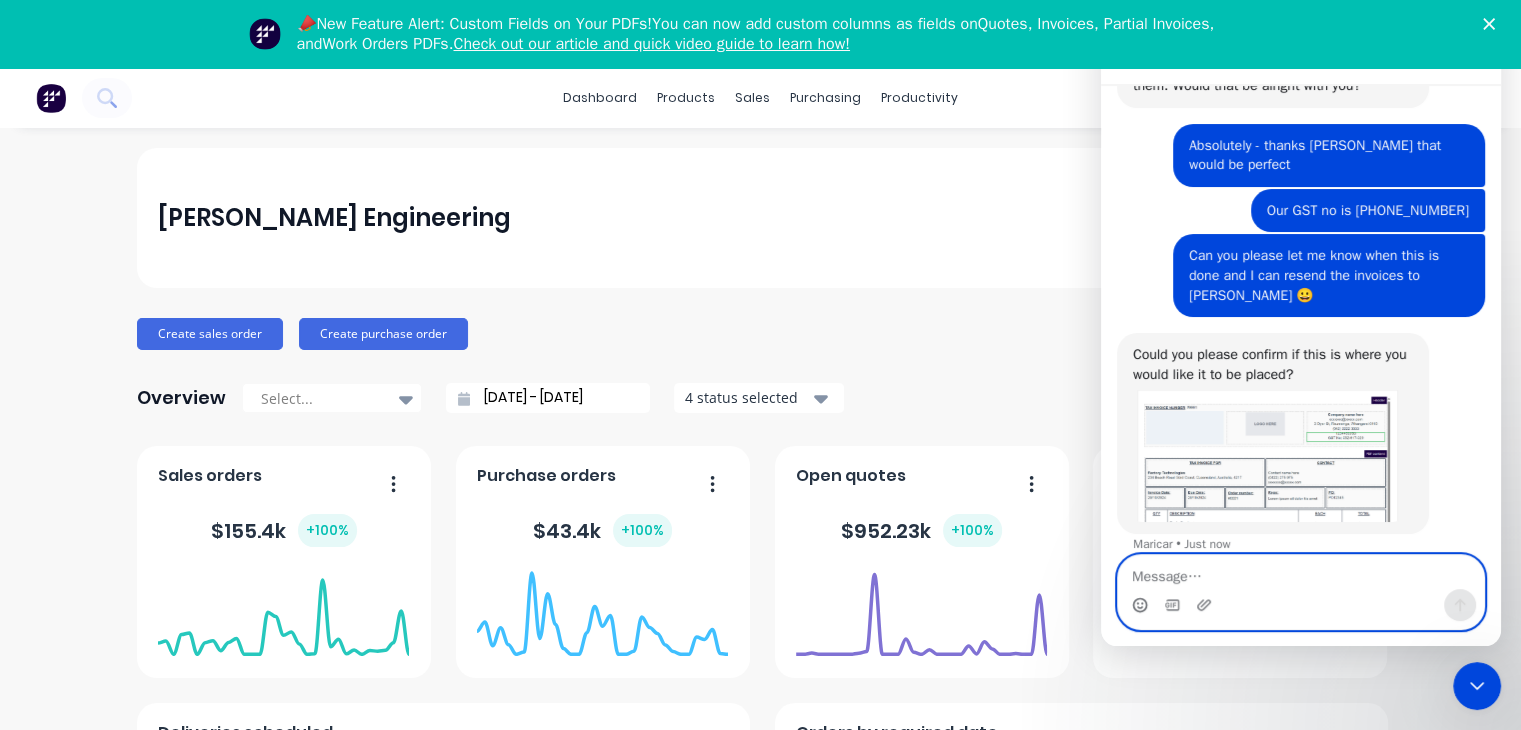 scroll, scrollTop: 444, scrollLeft: 0, axis: vertical 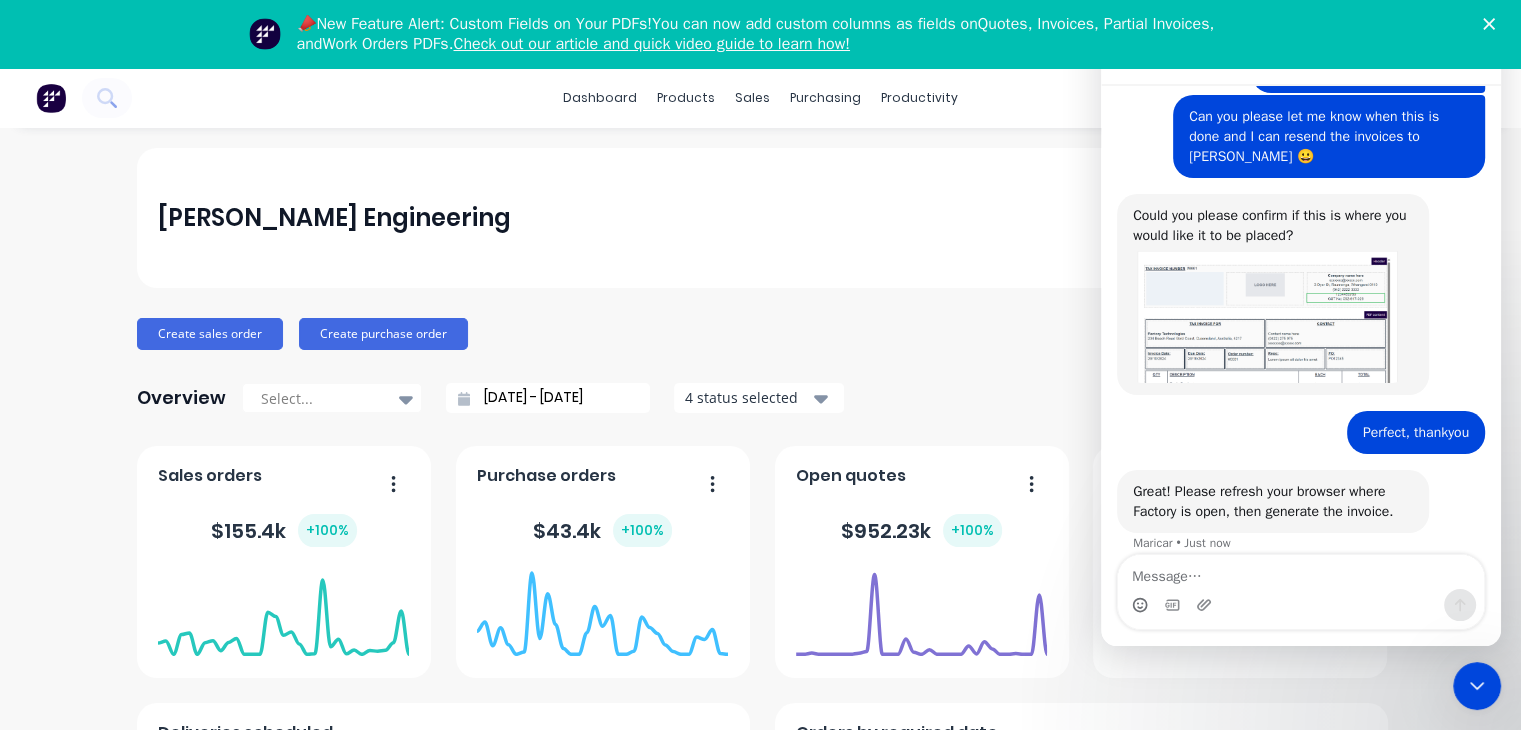 click on "Great! Please refresh your browser where Factory is open, then generate the invoice." at bounding box center [1273, 501] 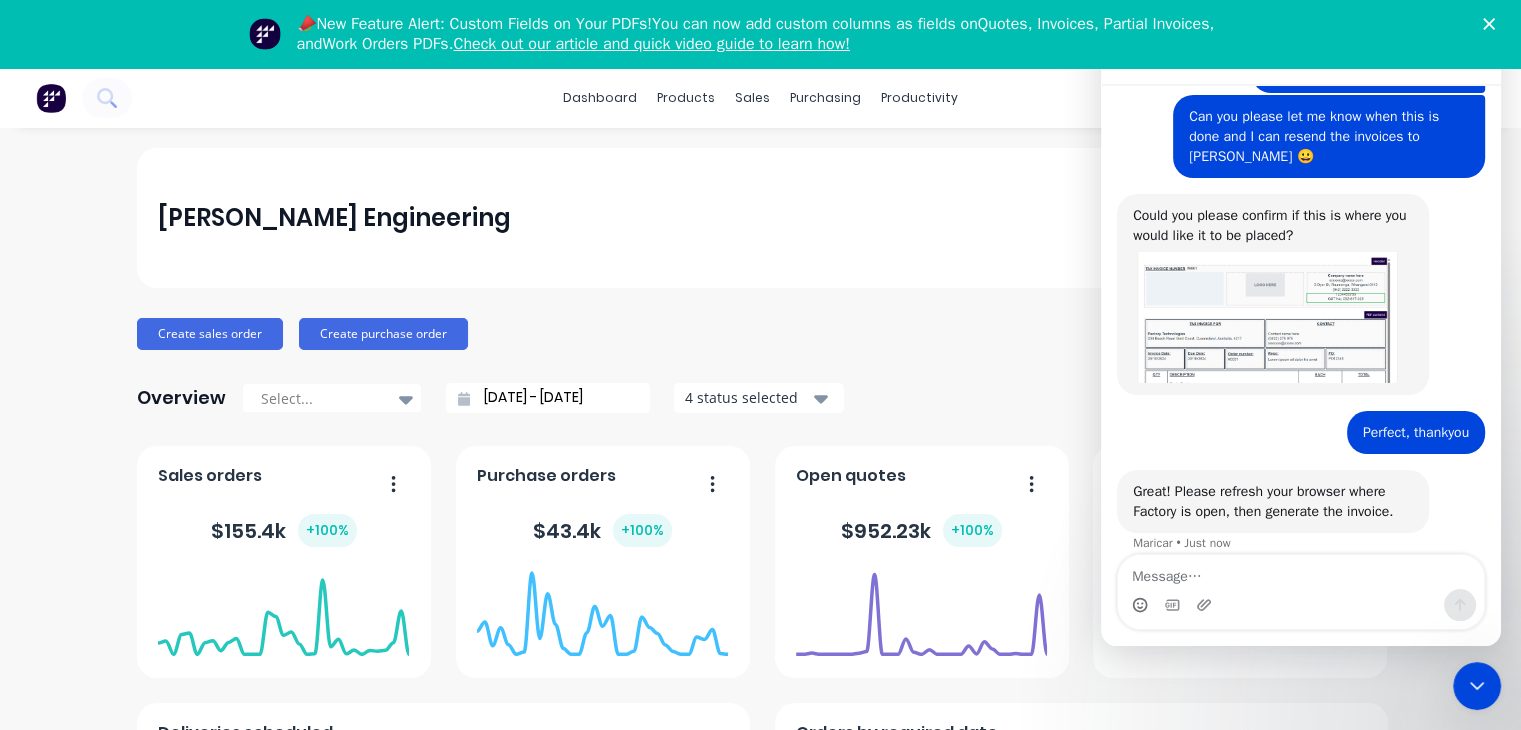 click 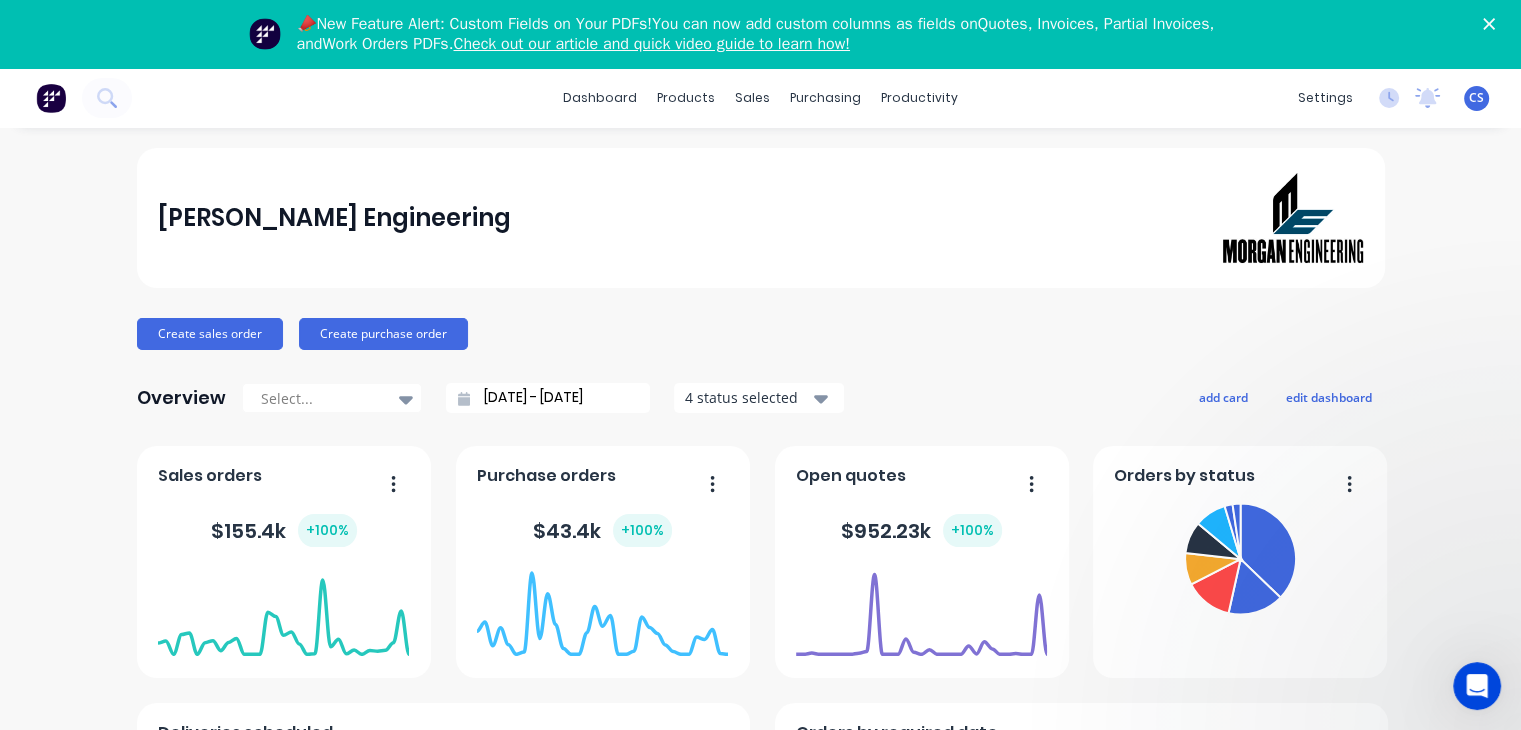 scroll, scrollTop: 0, scrollLeft: 0, axis: both 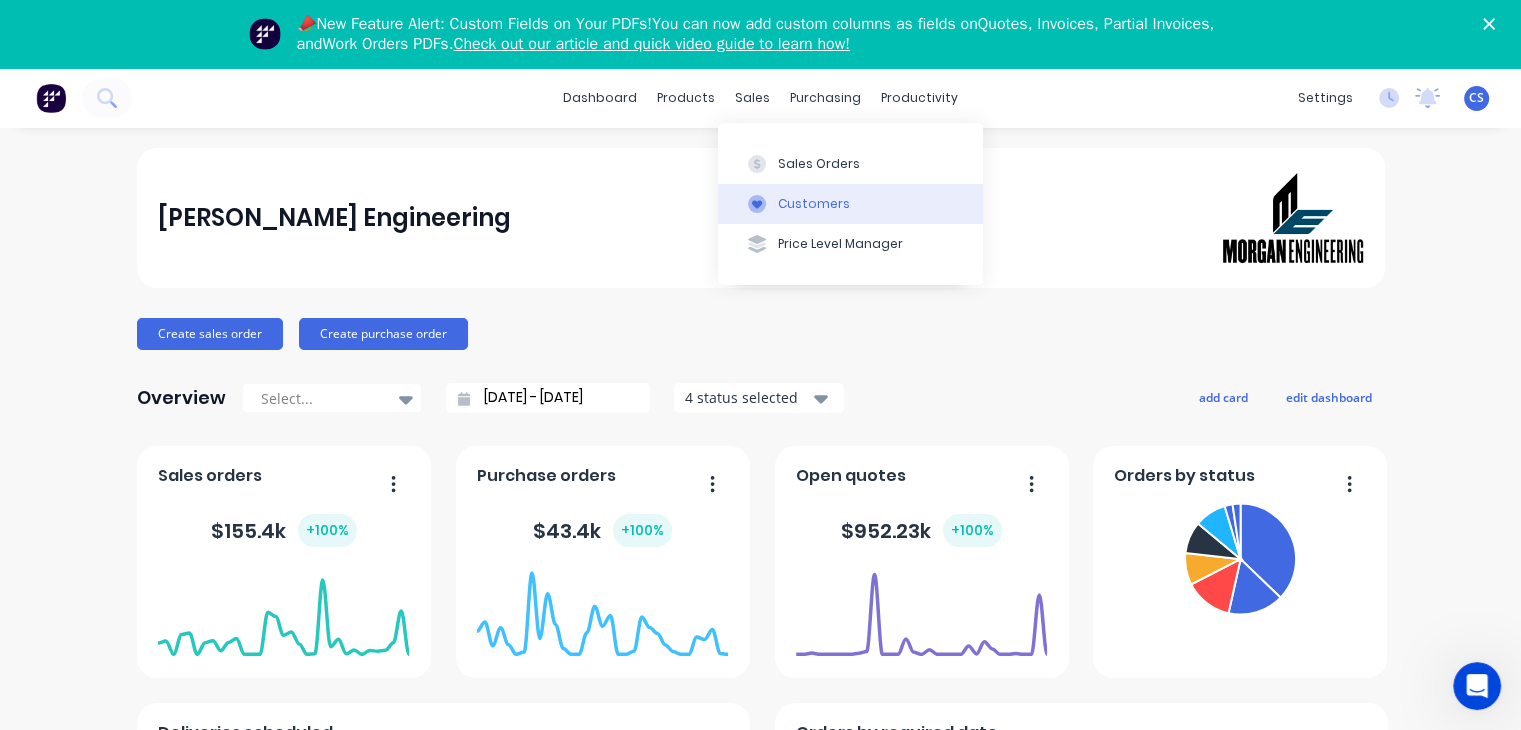 click on "Customers" at bounding box center (814, 204) 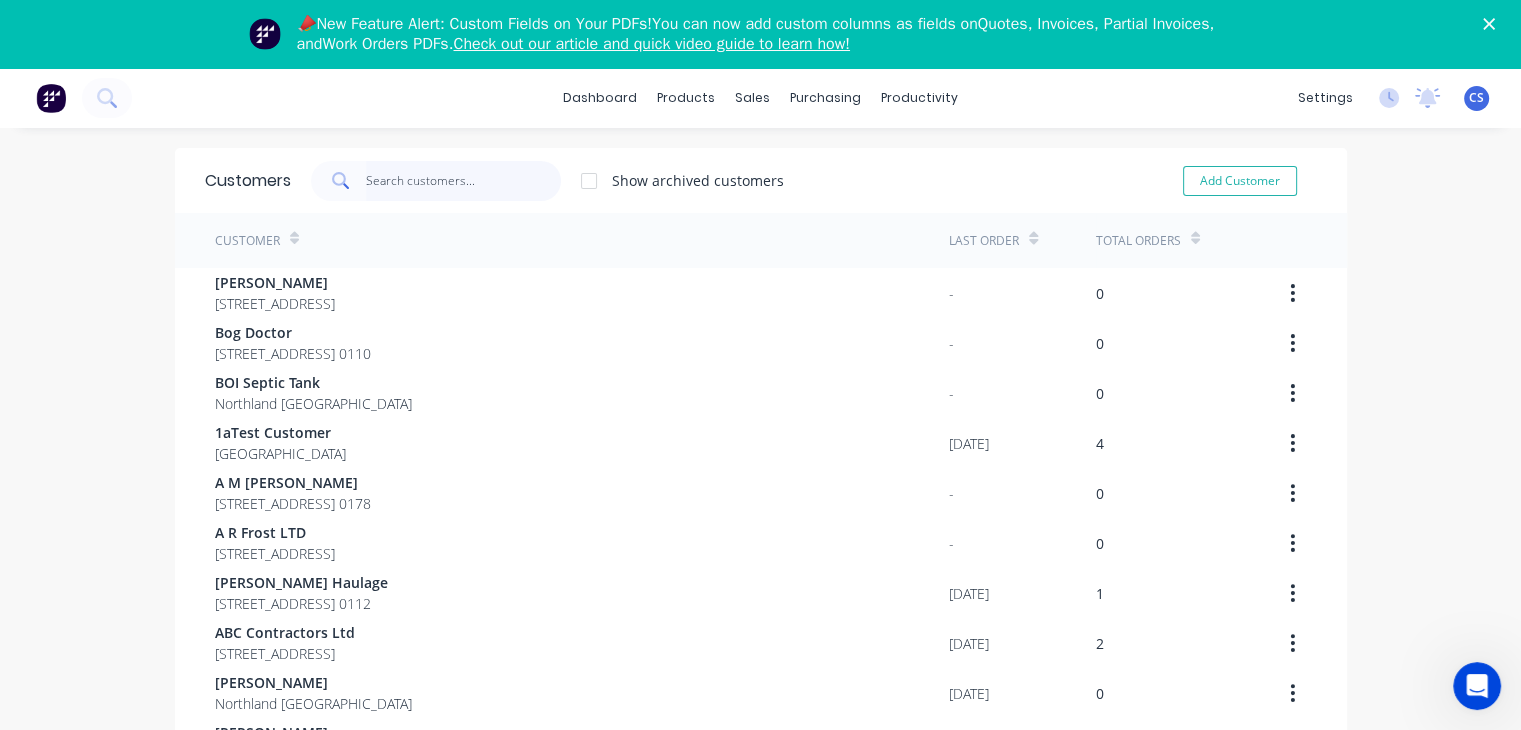 click at bounding box center [463, 181] 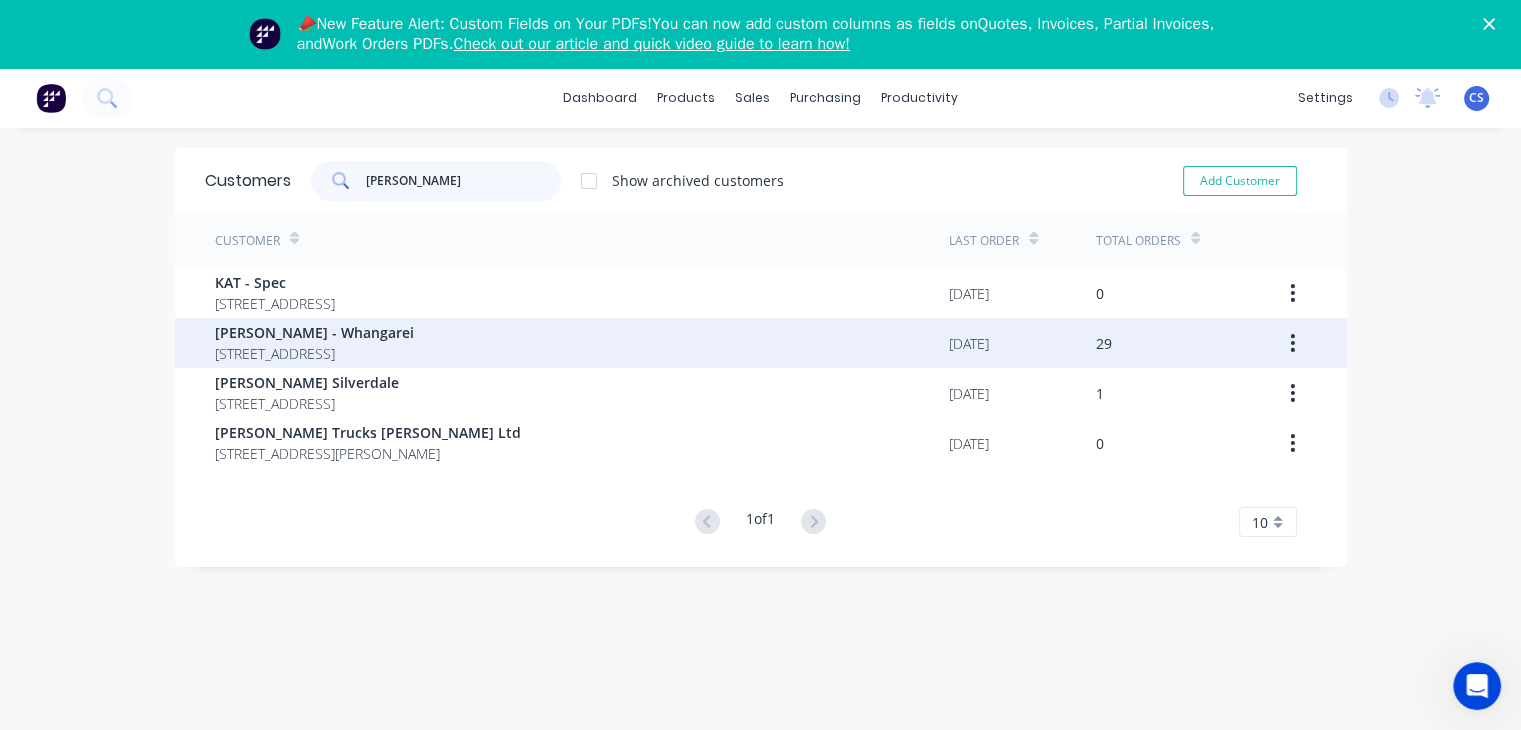 type on "keith" 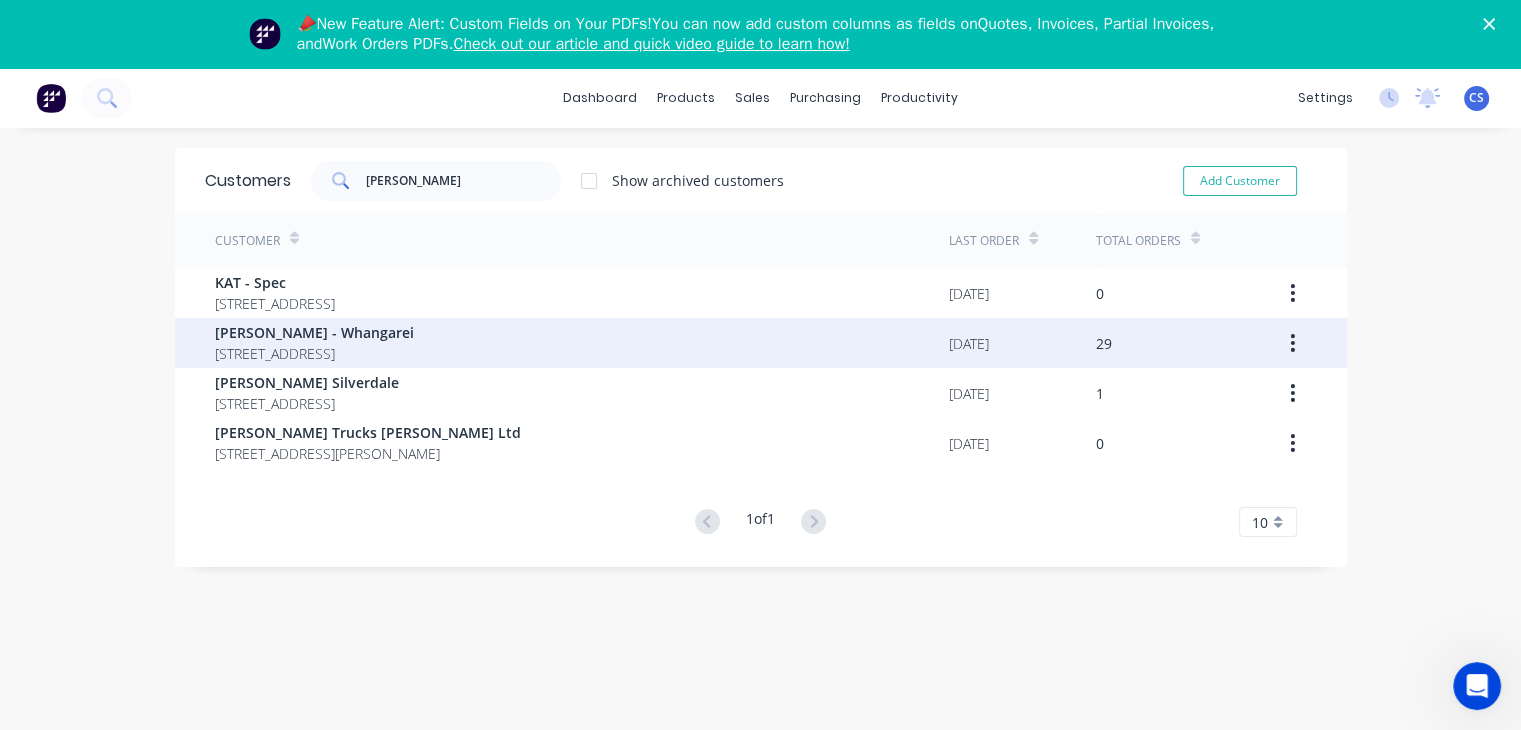 click on "[PERSON_NAME] - Whangarei" at bounding box center [314, 332] 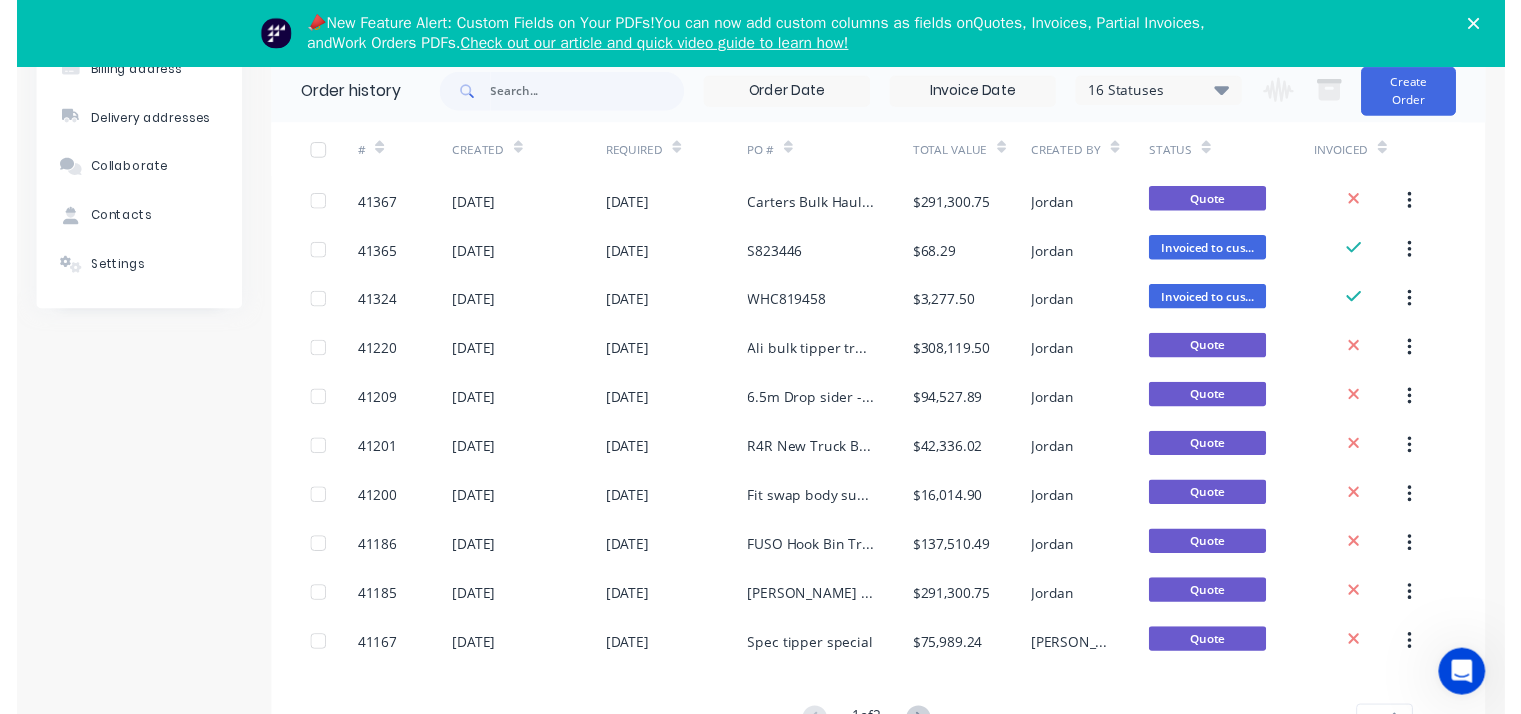scroll, scrollTop: 0, scrollLeft: 0, axis: both 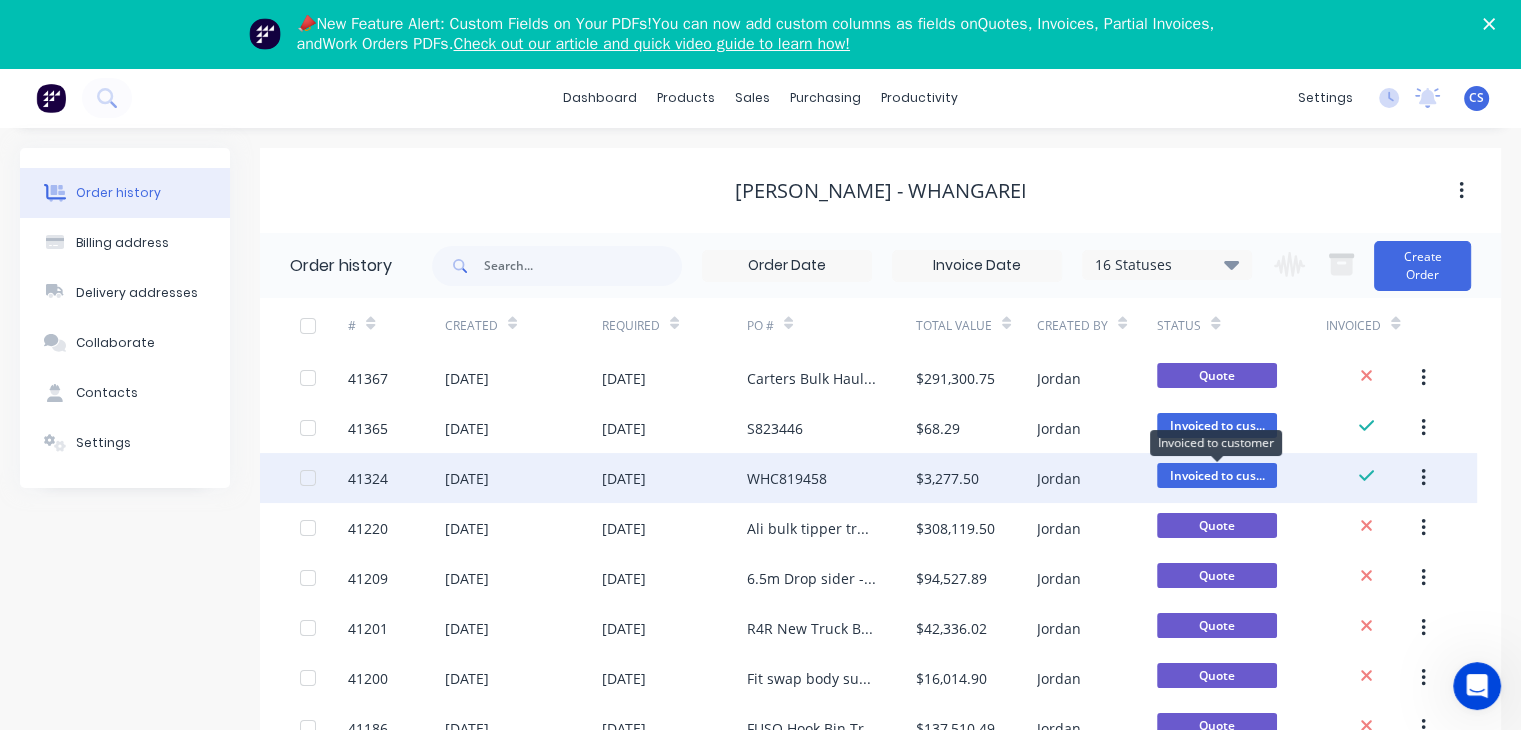 click on "Invoiced to cus..." at bounding box center [1217, 475] 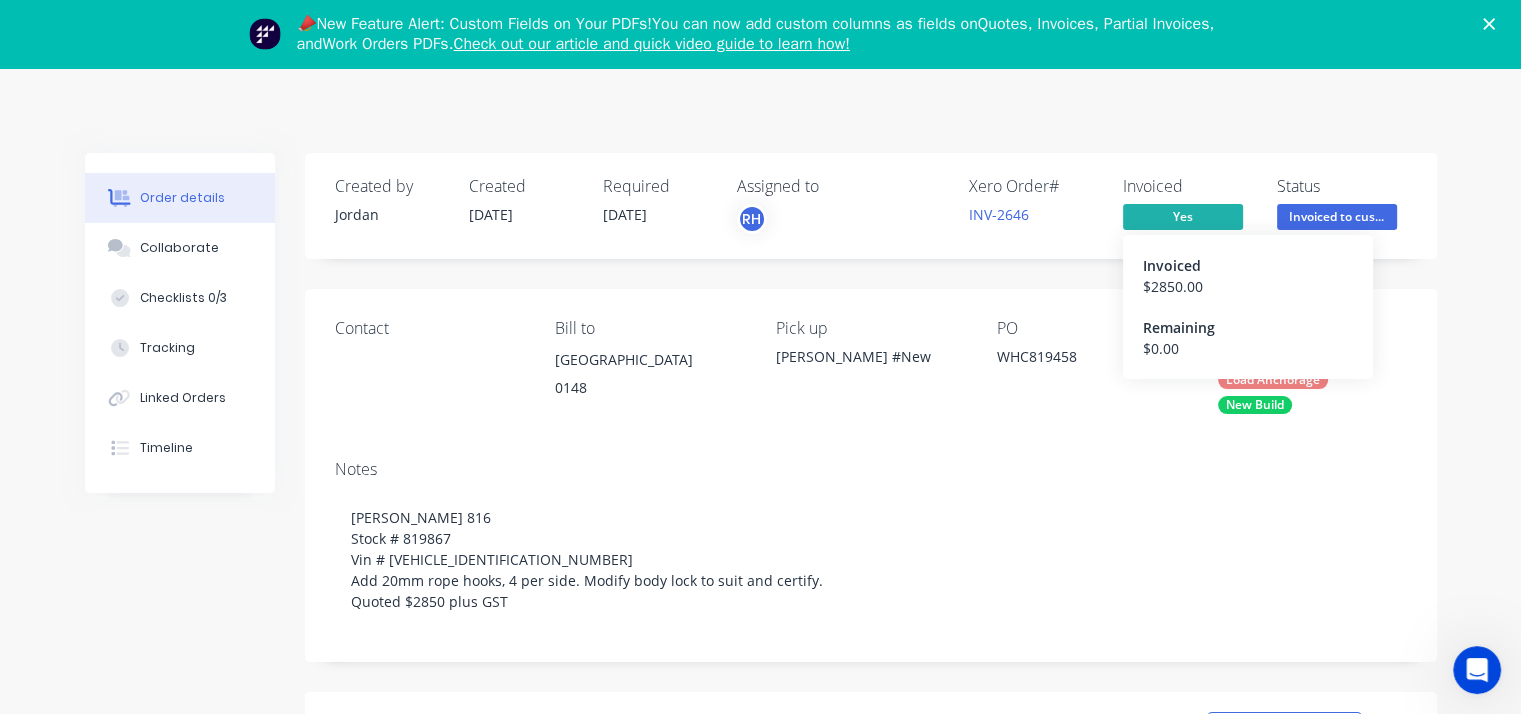 click on "Yes" at bounding box center (1183, 216) 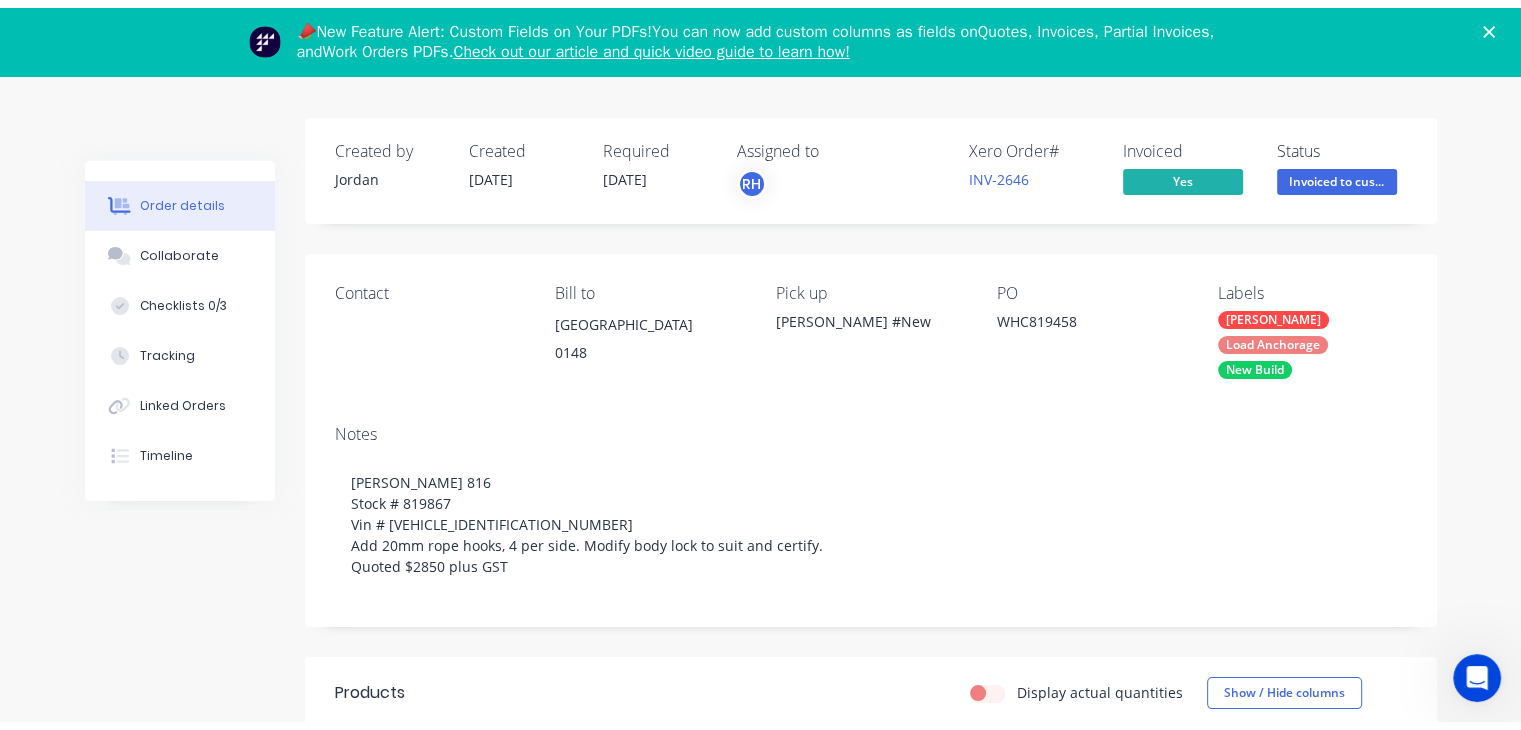 scroll, scrollTop: 0, scrollLeft: 0, axis: both 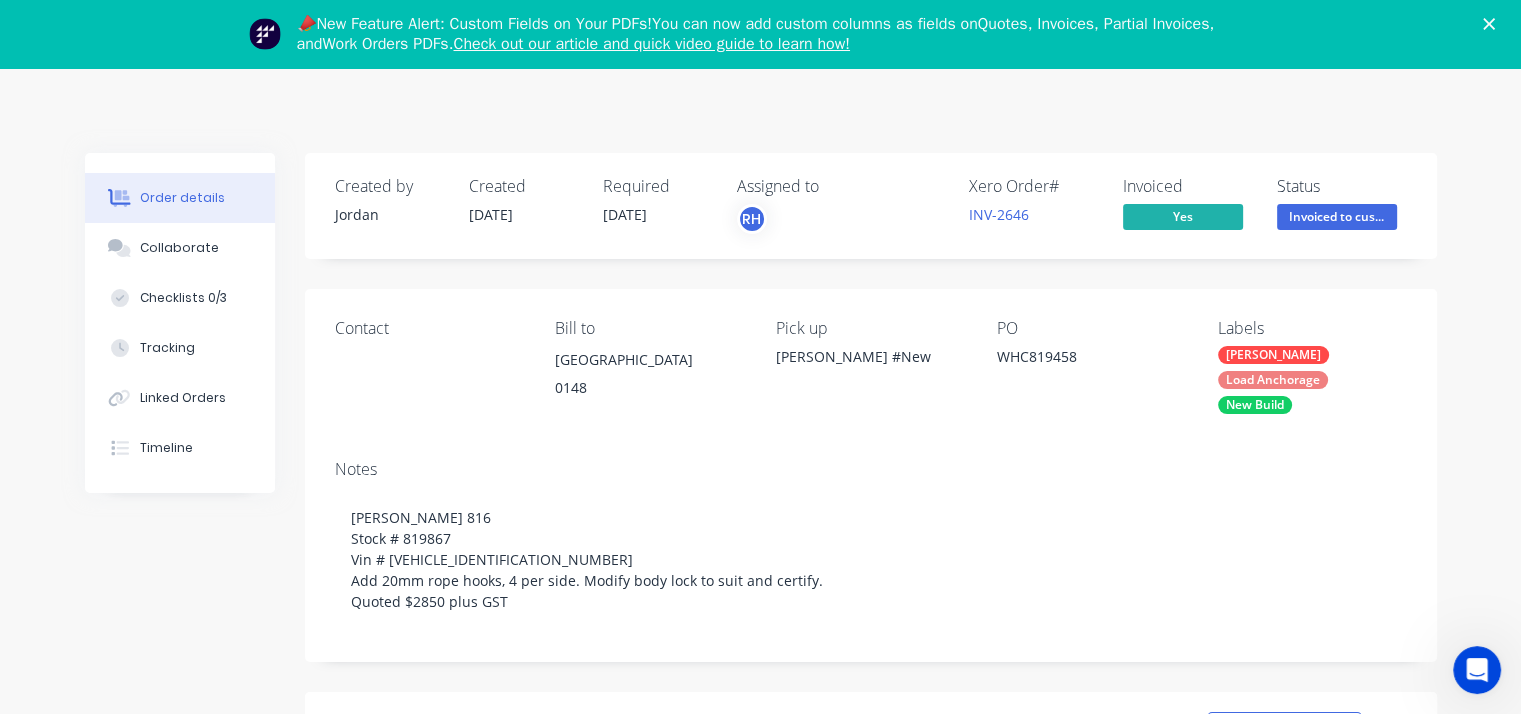 click 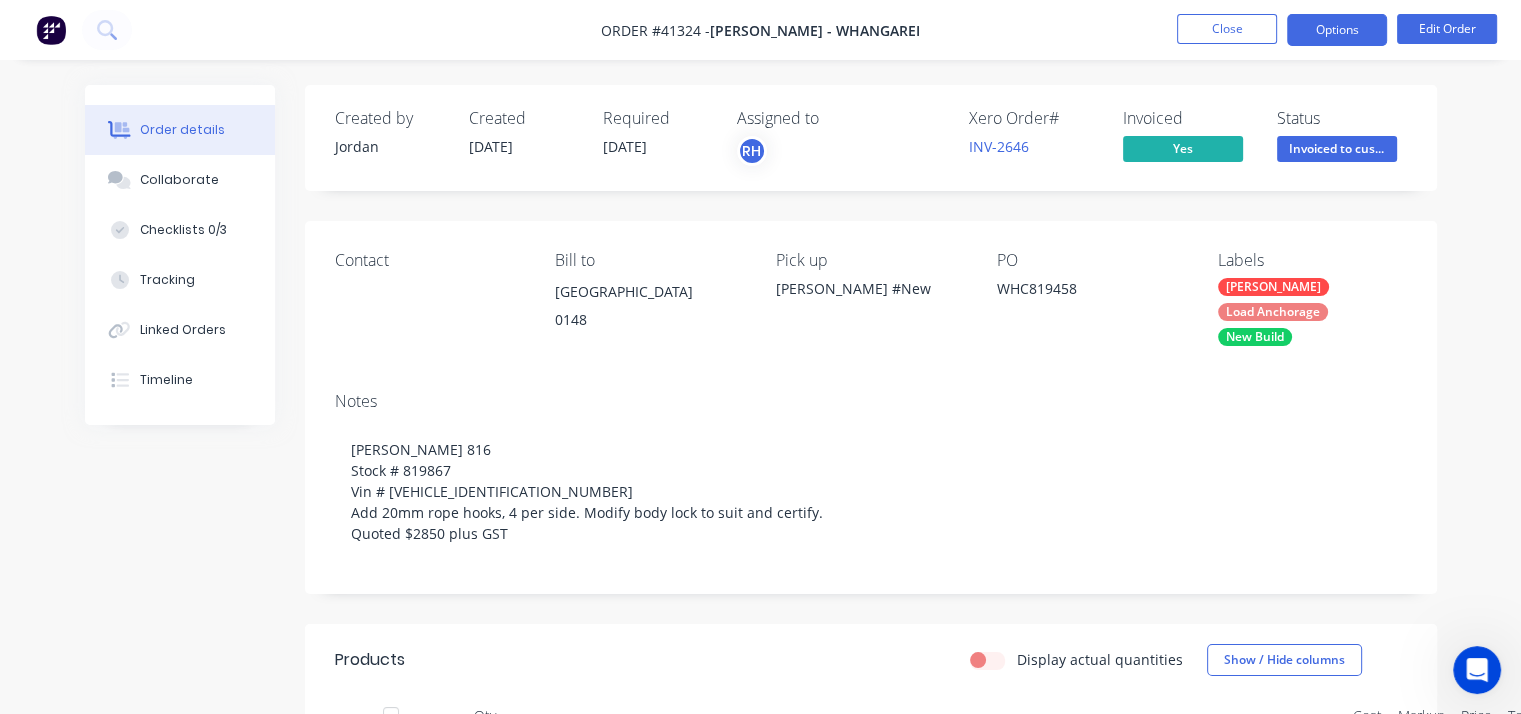 click on "Options" at bounding box center (1337, 30) 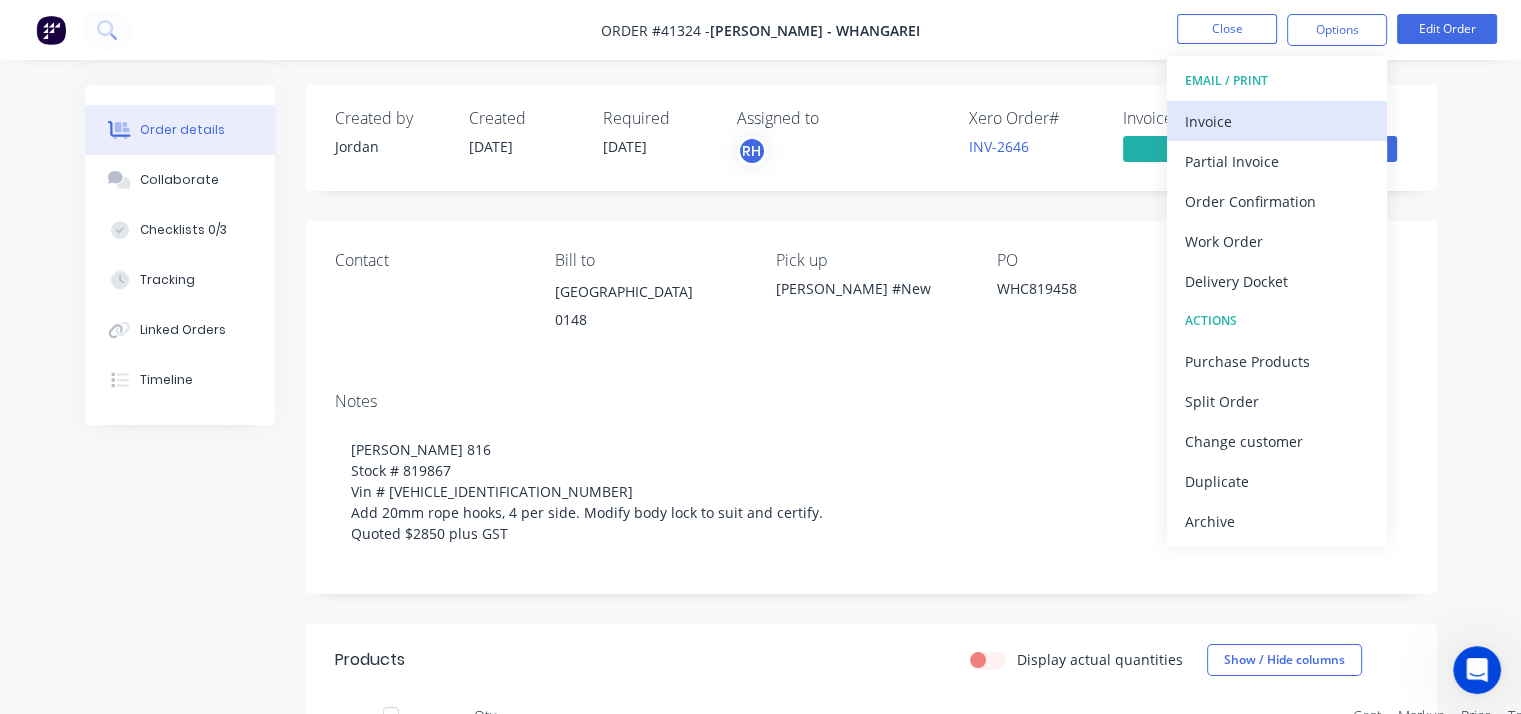 click on "Invoice" at bounding box center (1277, 121) 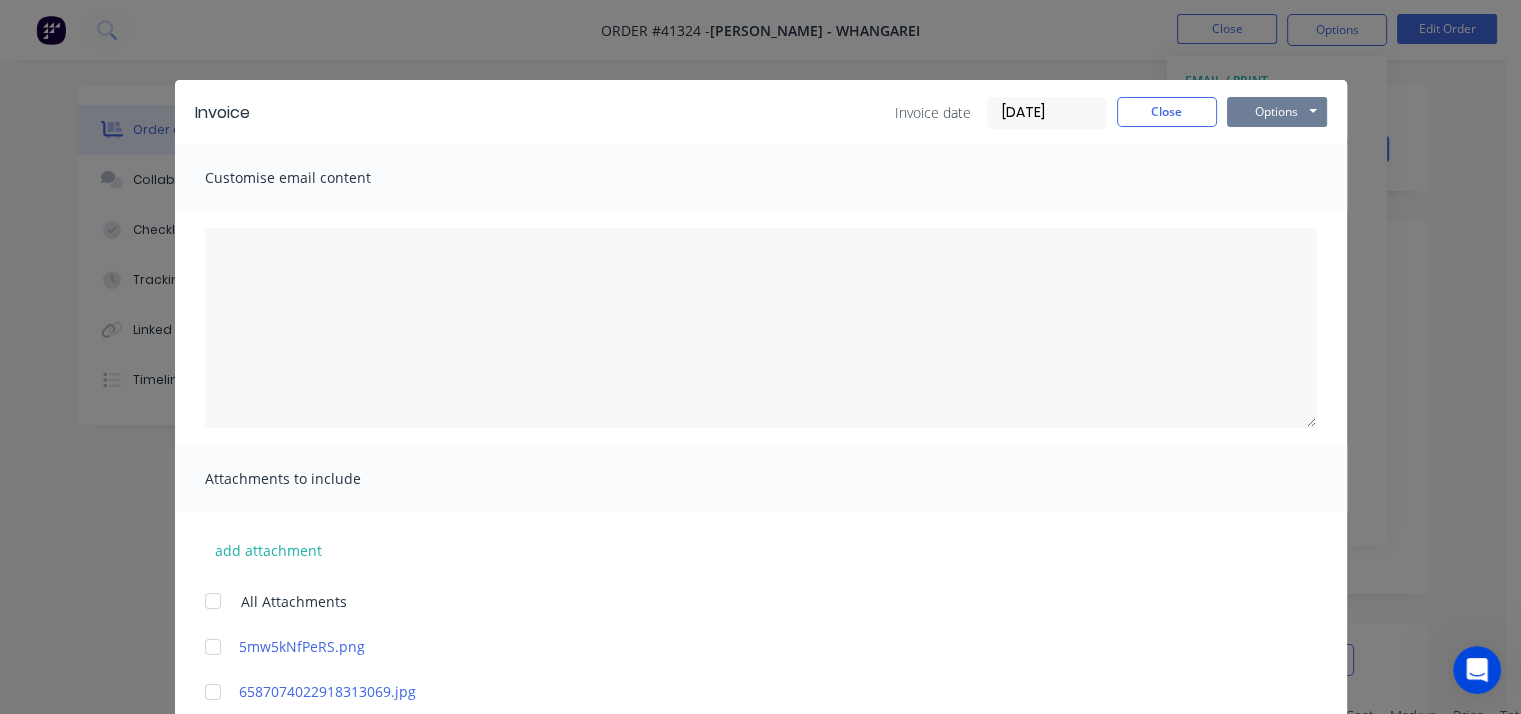 click on "Options" at bounding box center [1277, 112] 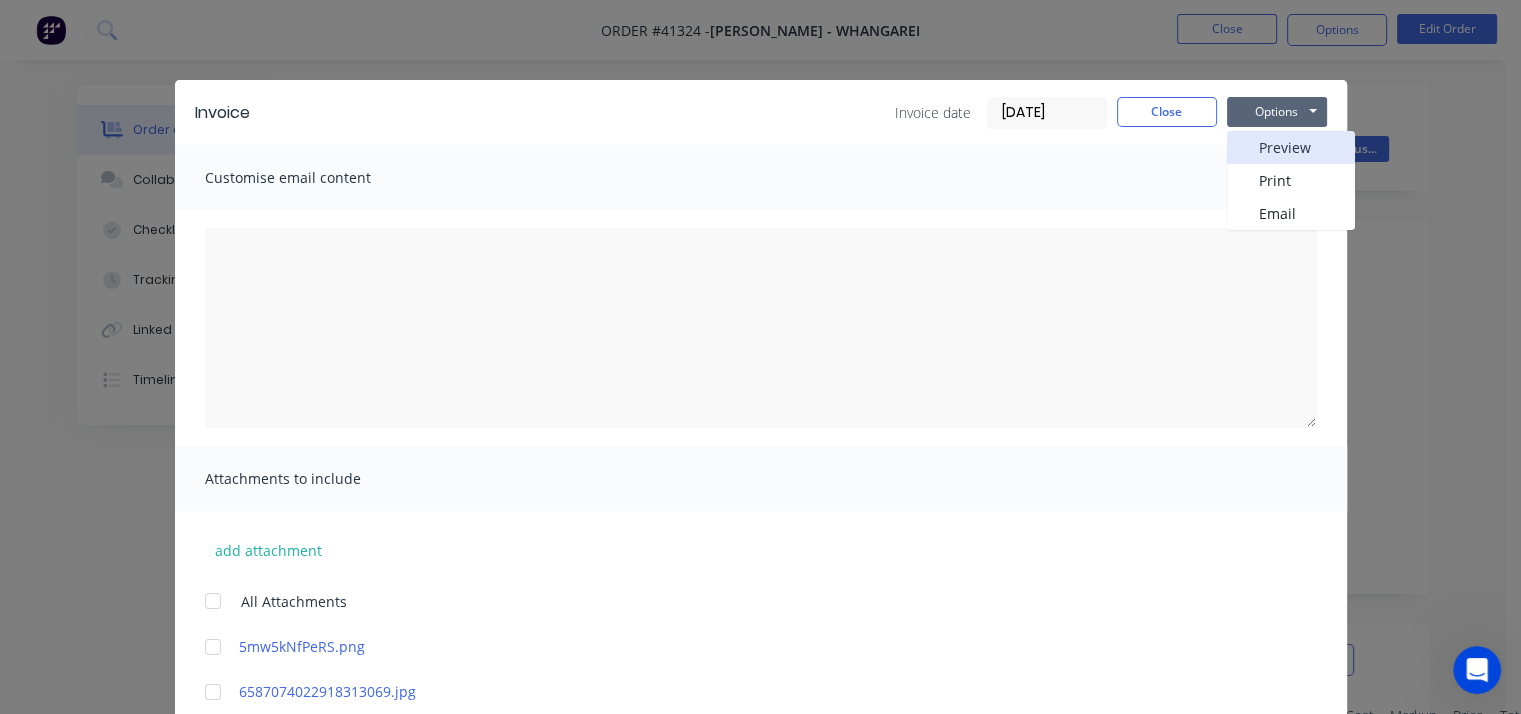 click on "Preview" at bounding box center (1291, 147) 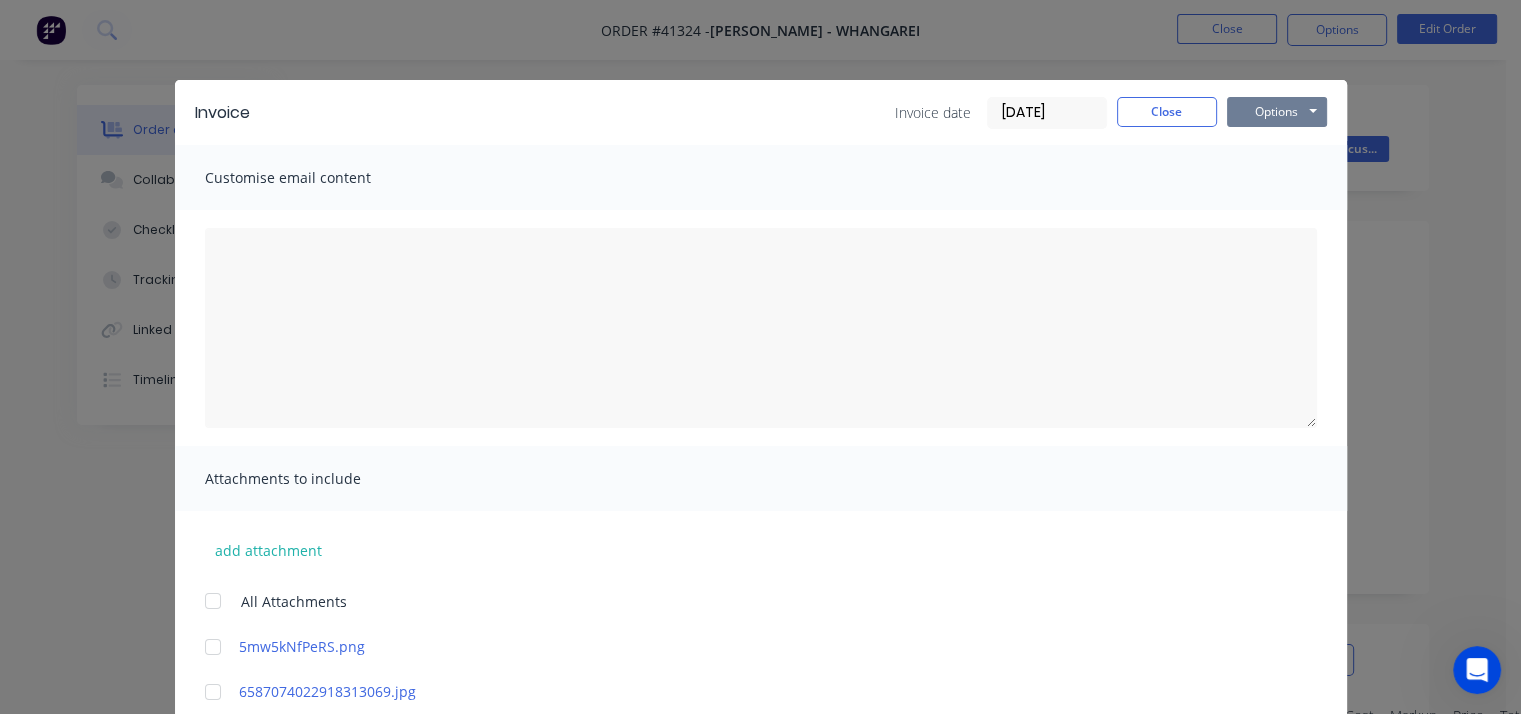 click on "Options" at bounding box center [1277, 112] 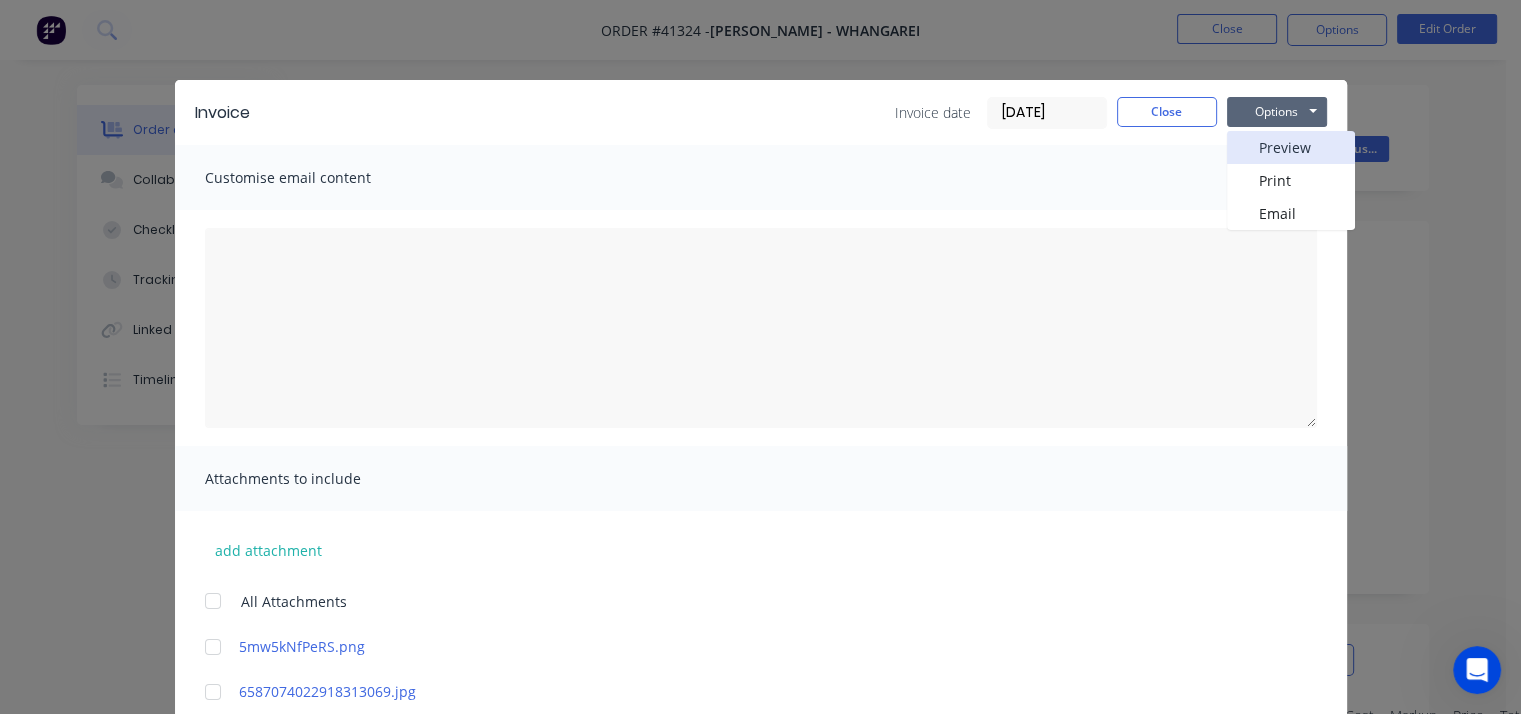 click on "Preview" at bounding box center [1291, 147] 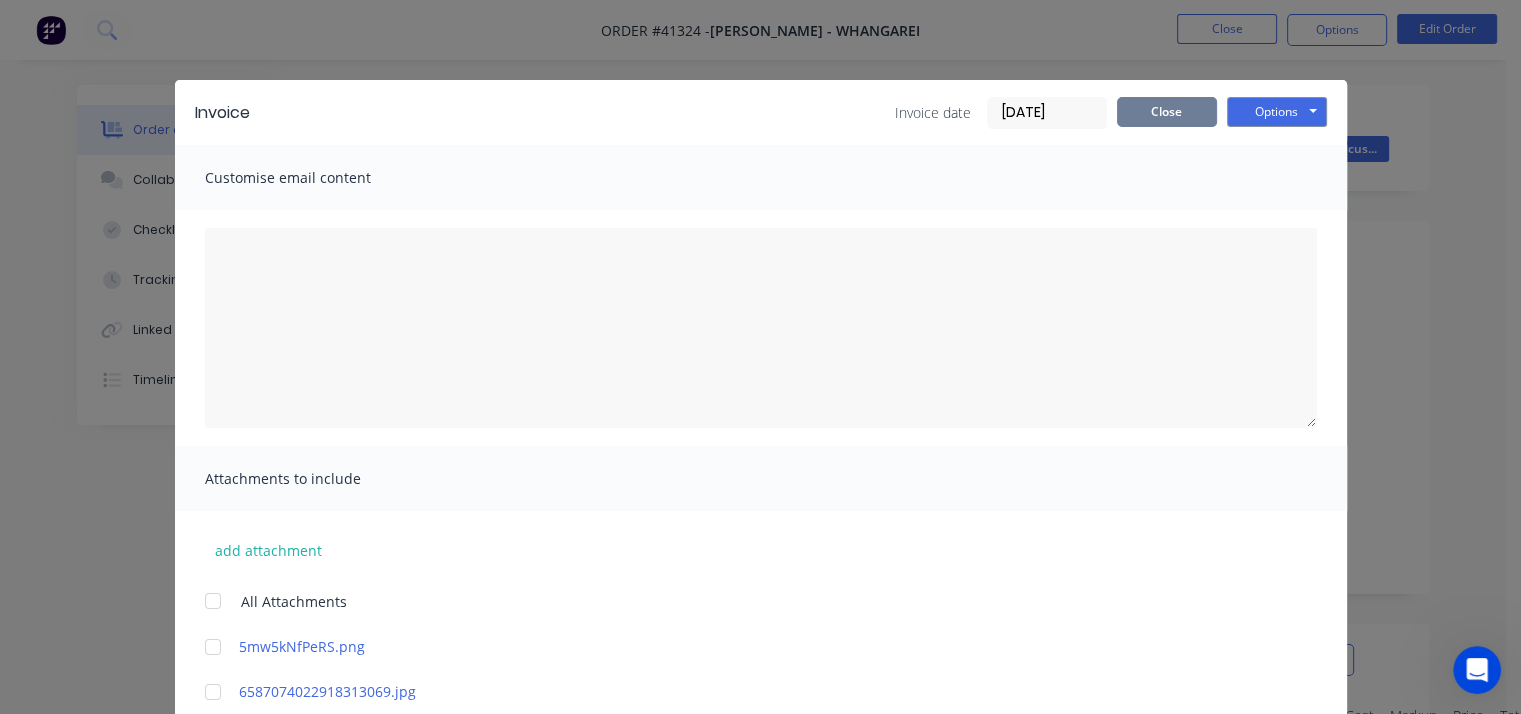 click on "Close" at bounding box center [1167, 112] 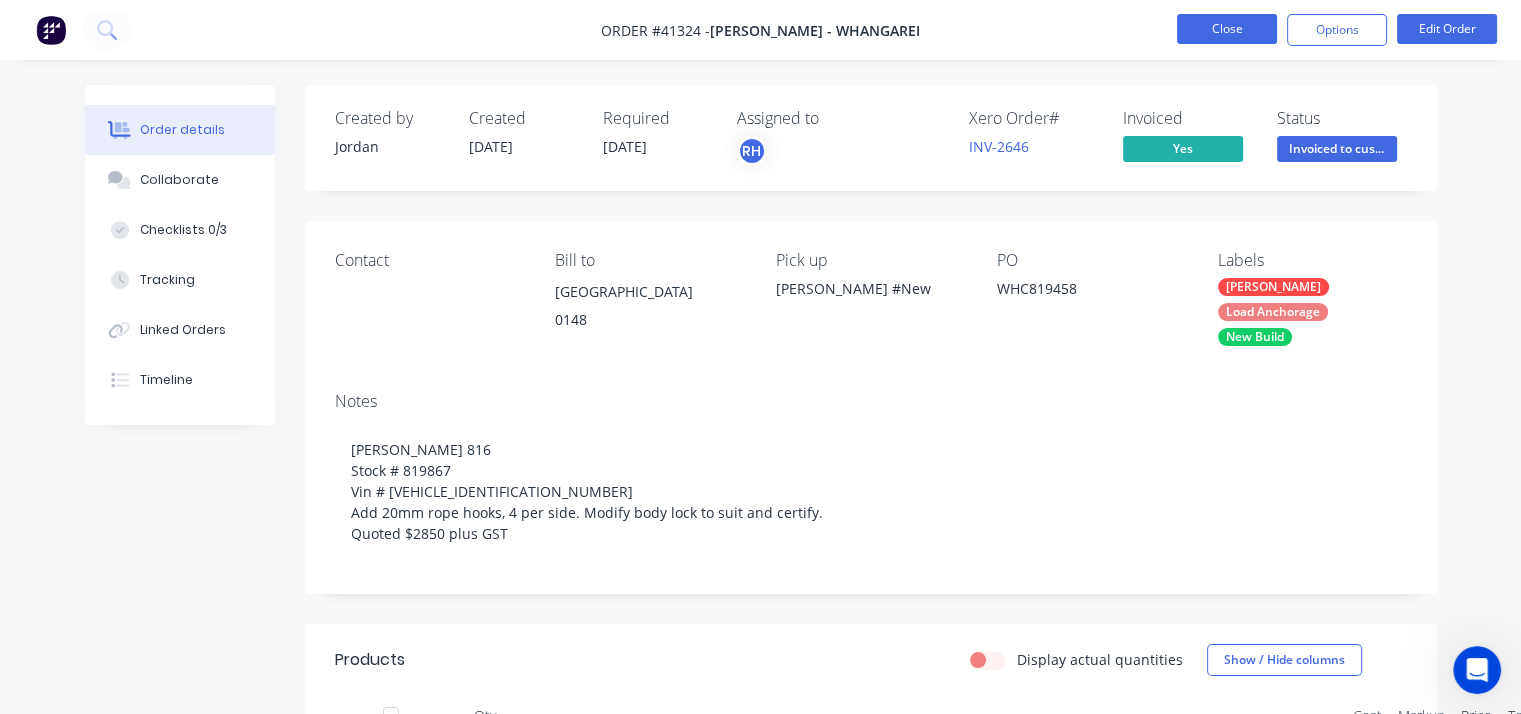 click on "Close" at bounding box center [1227, 29] 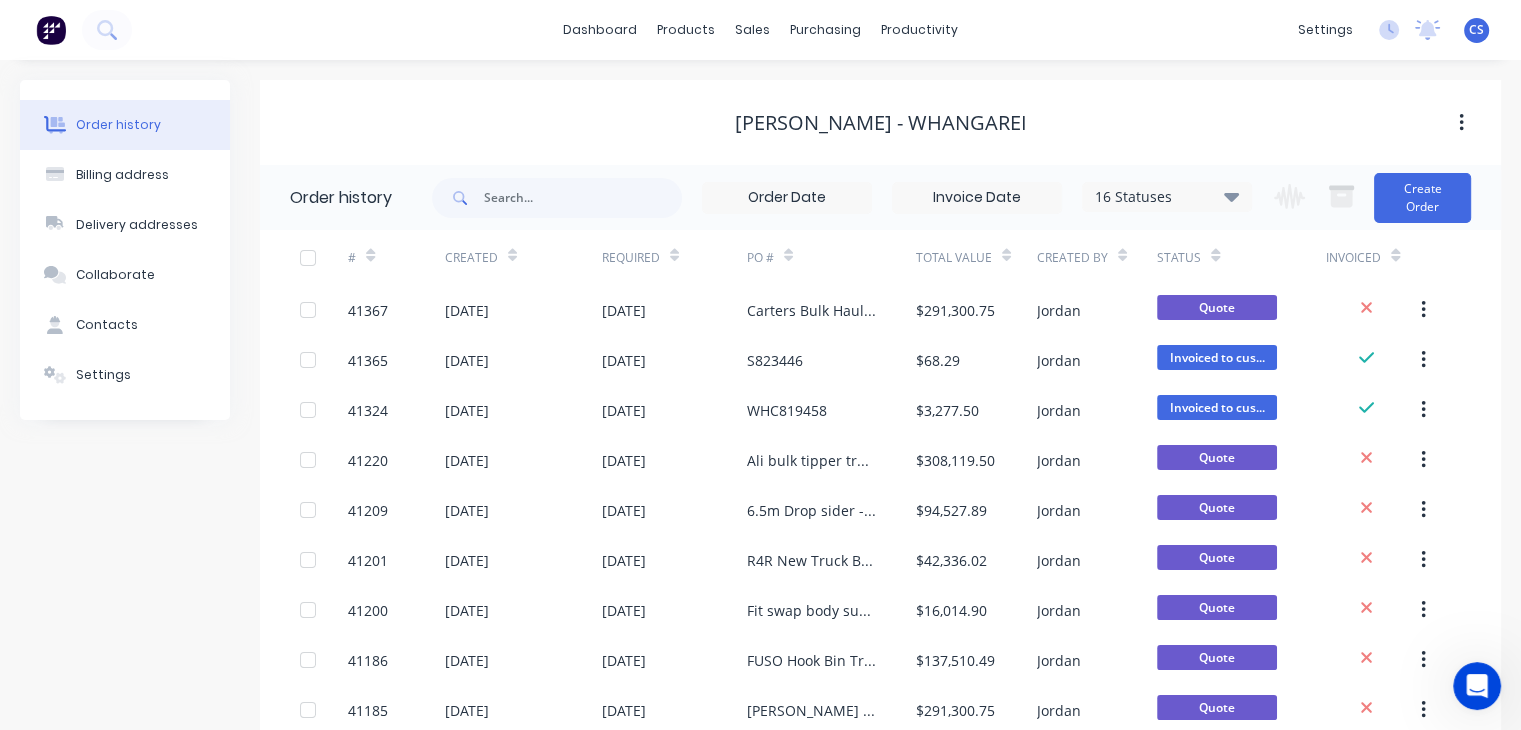 click 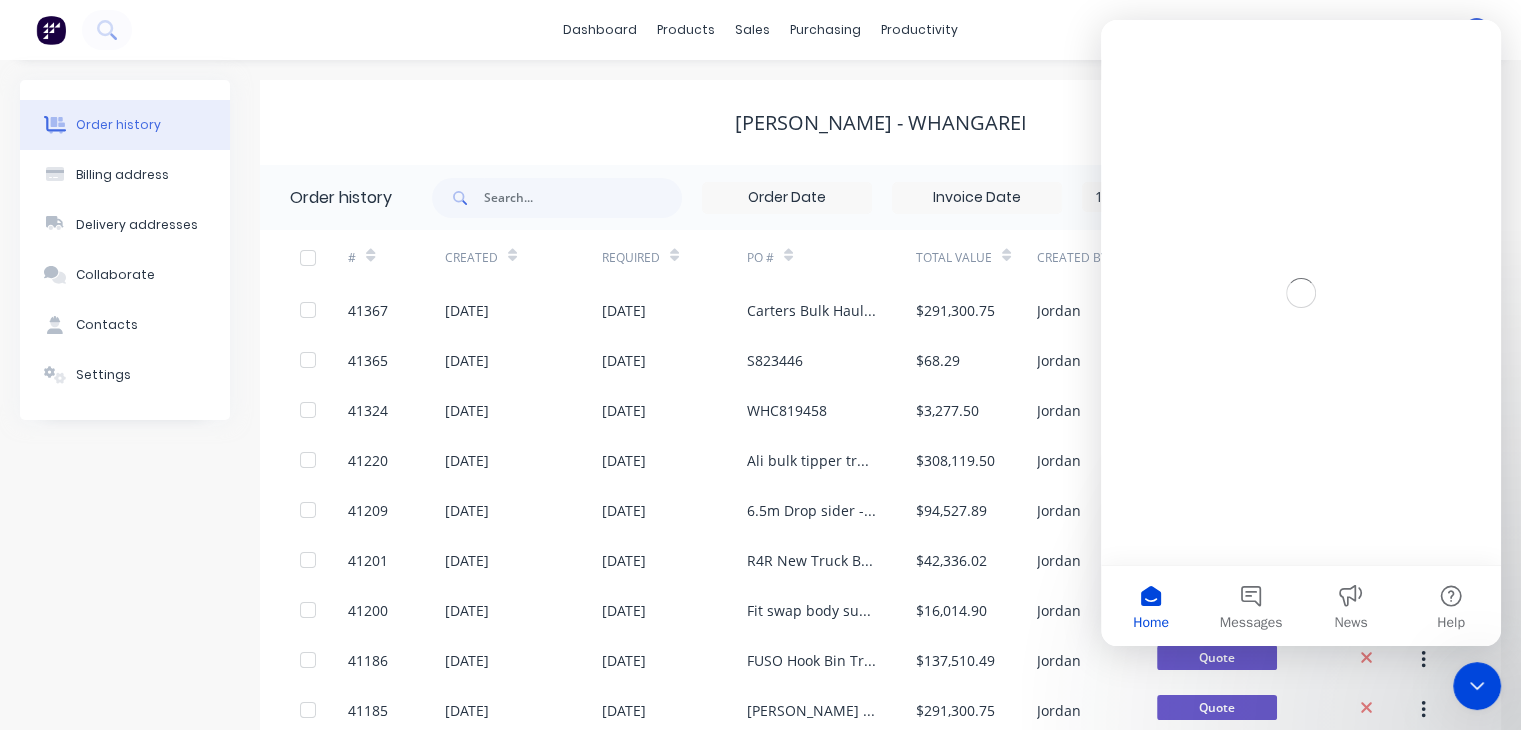 scroll, scrollTop: 0, scrollLeft: 0, axis: both 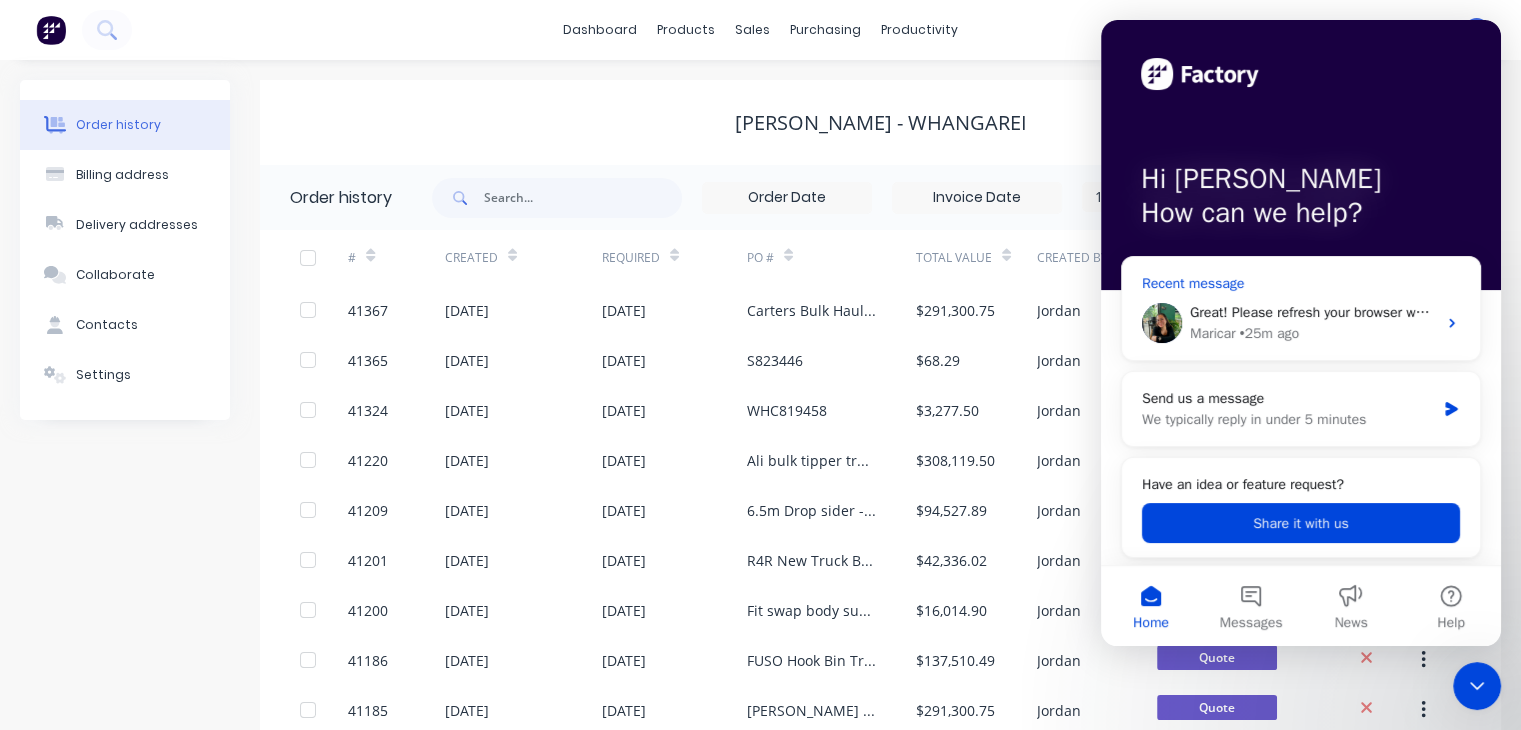 click on "Great! Please refresh your browser where Factory is open, then generate the invoice. Maricar •  25m ago" at bounding box center [1301, 323] 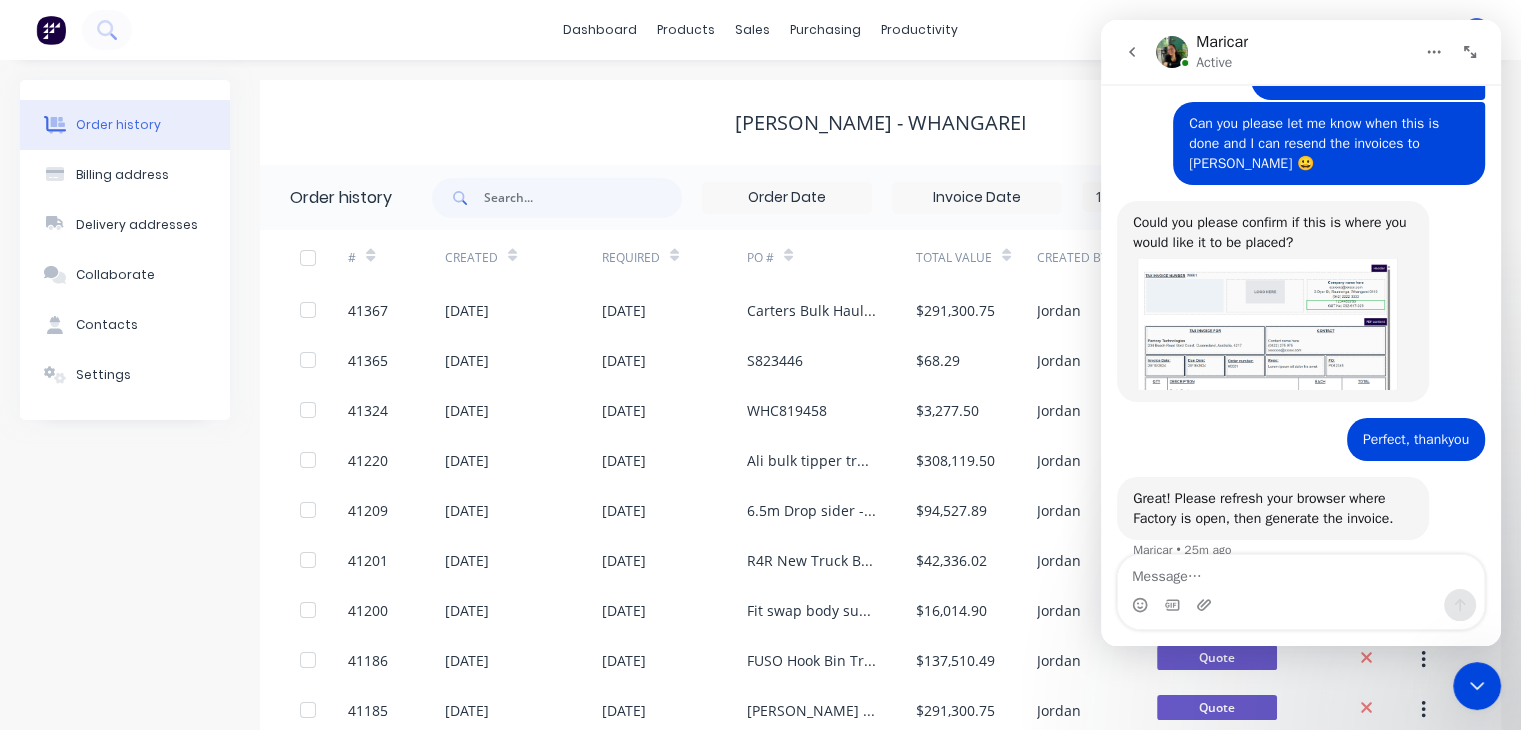 scroll, scrollTop: 523, scrollLeft: 0, axis: vertical 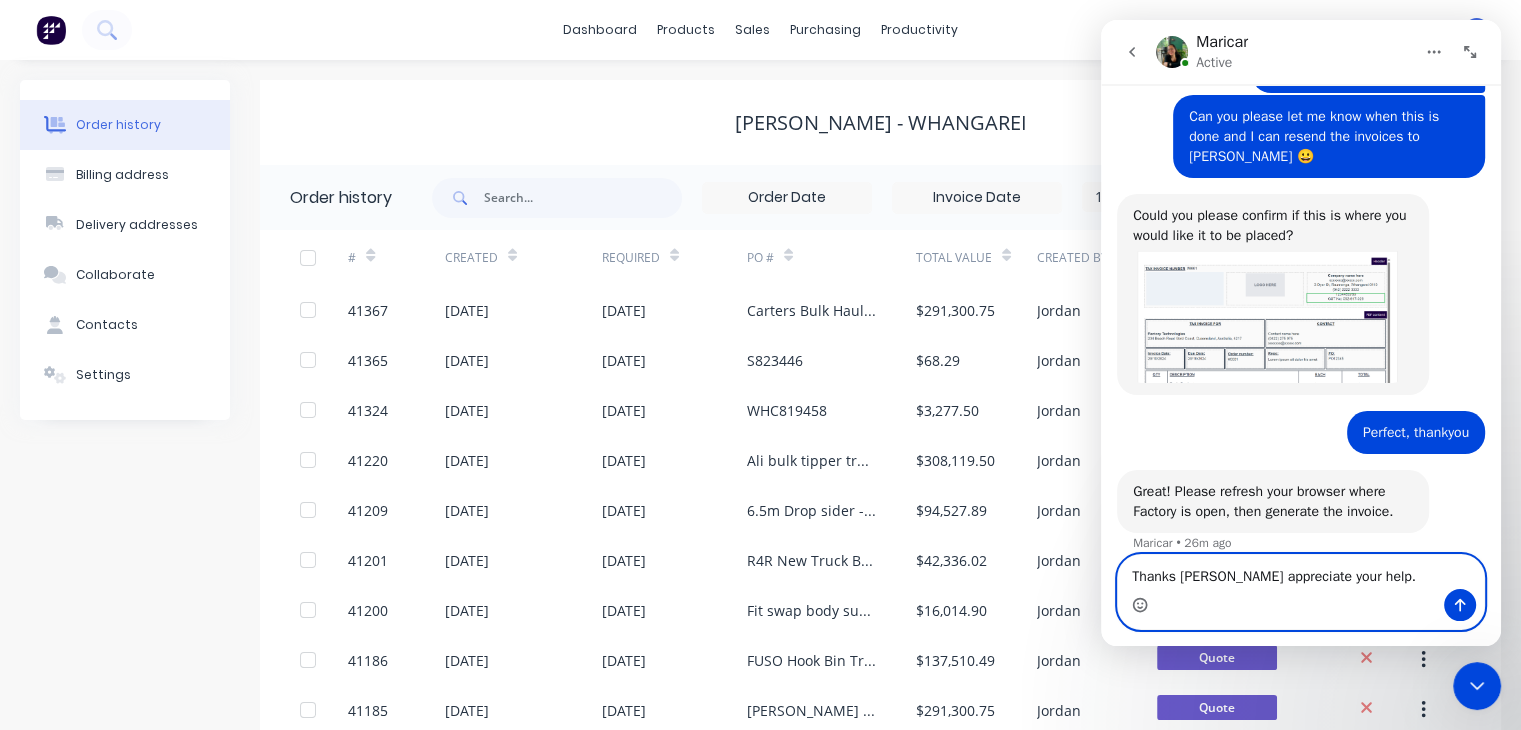 click 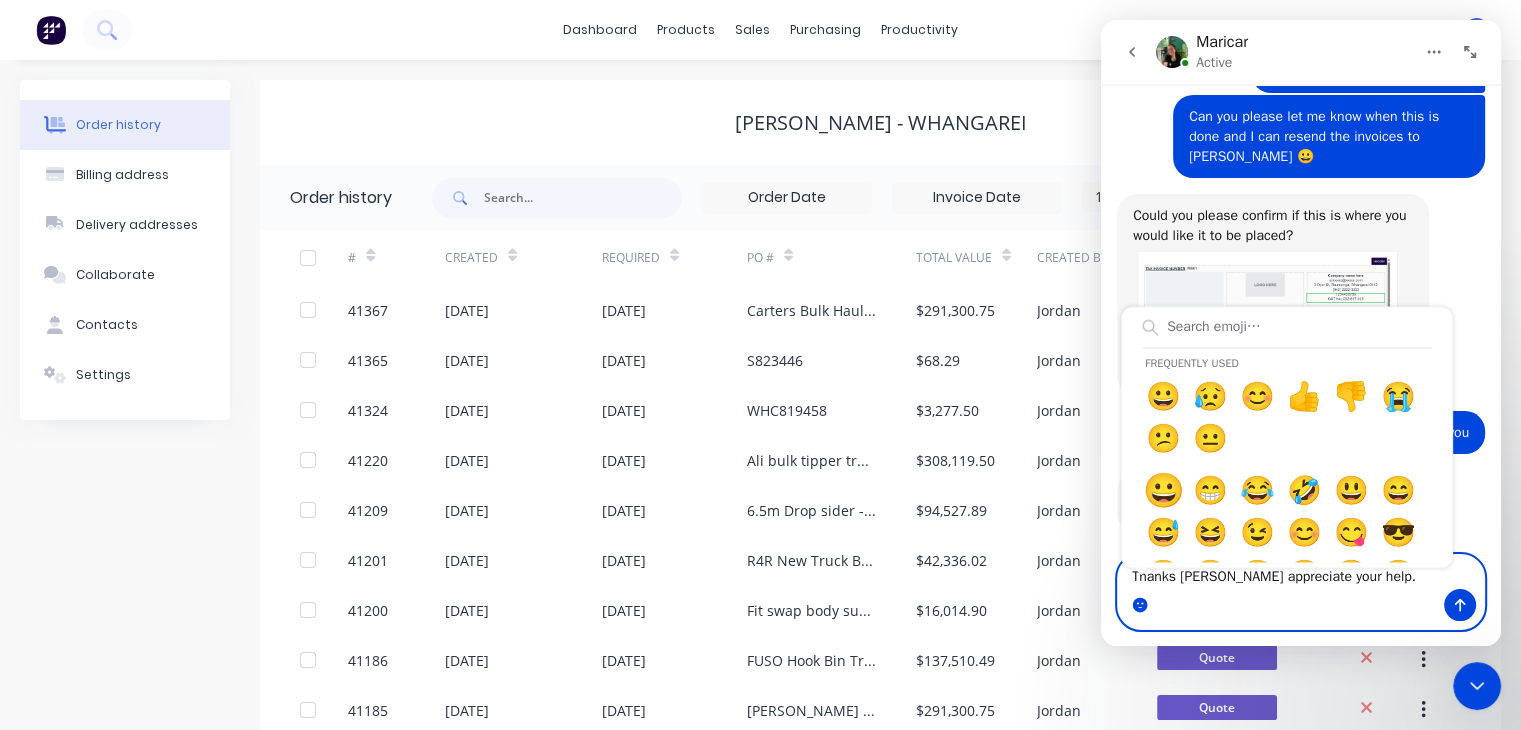 type on "Thanks Maricar appreciate your help.😀" 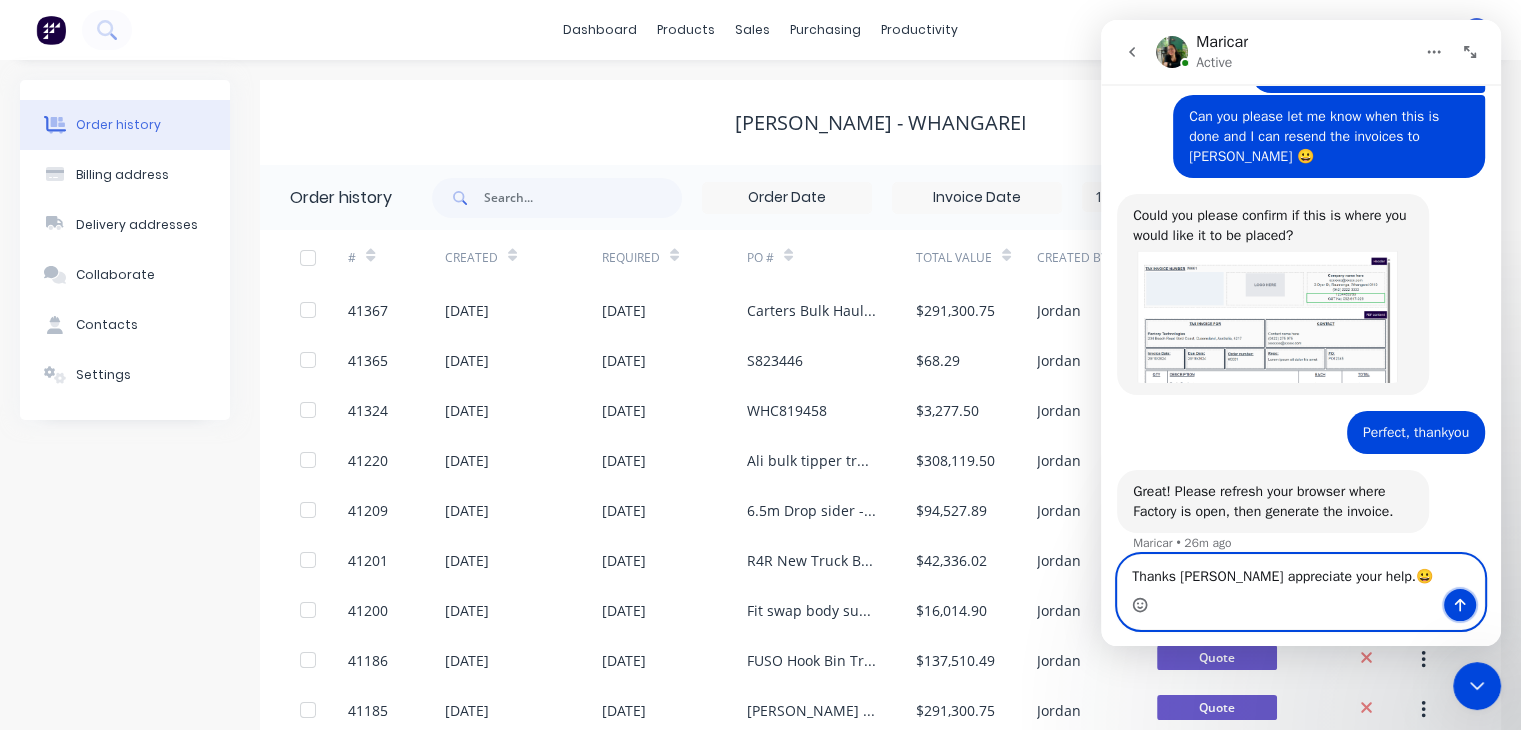 click 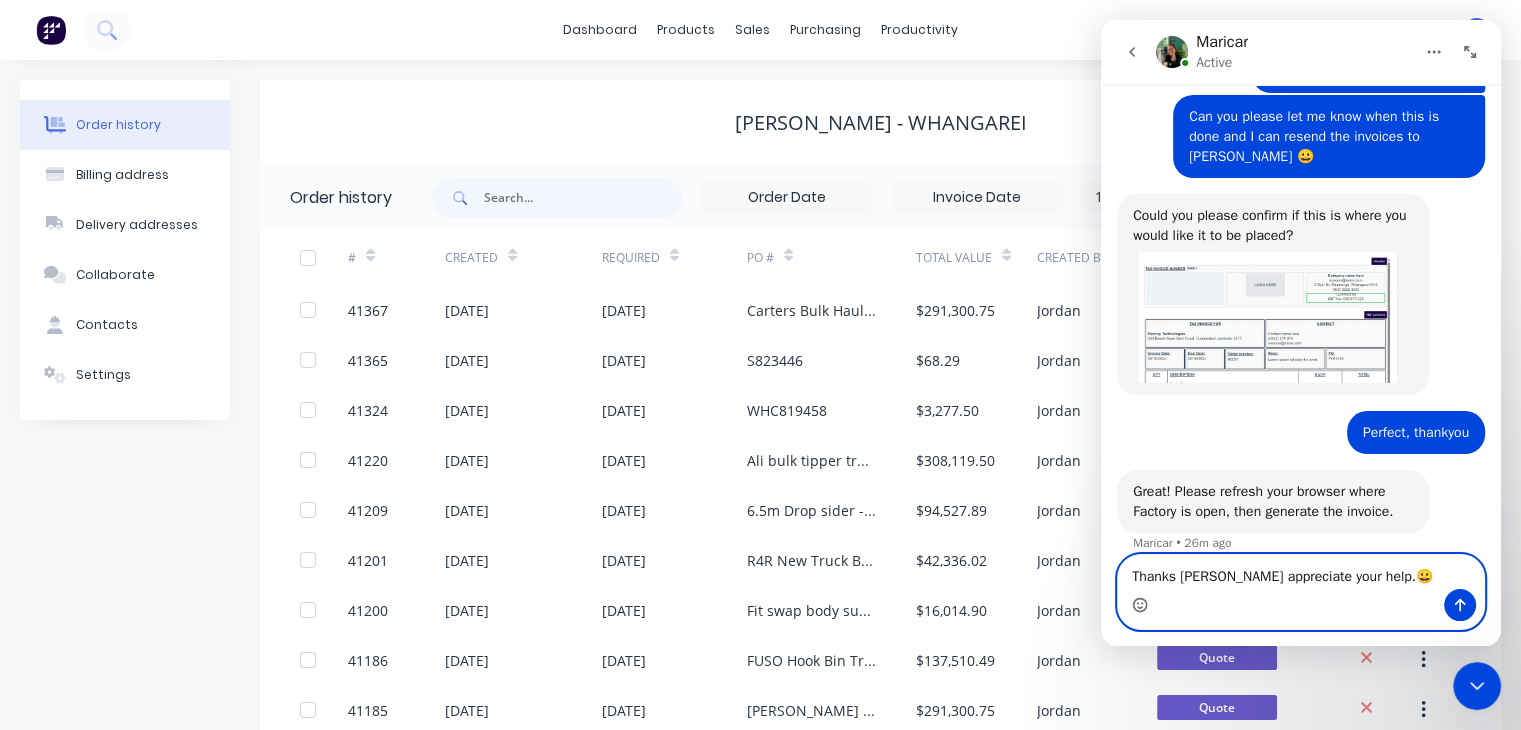 type 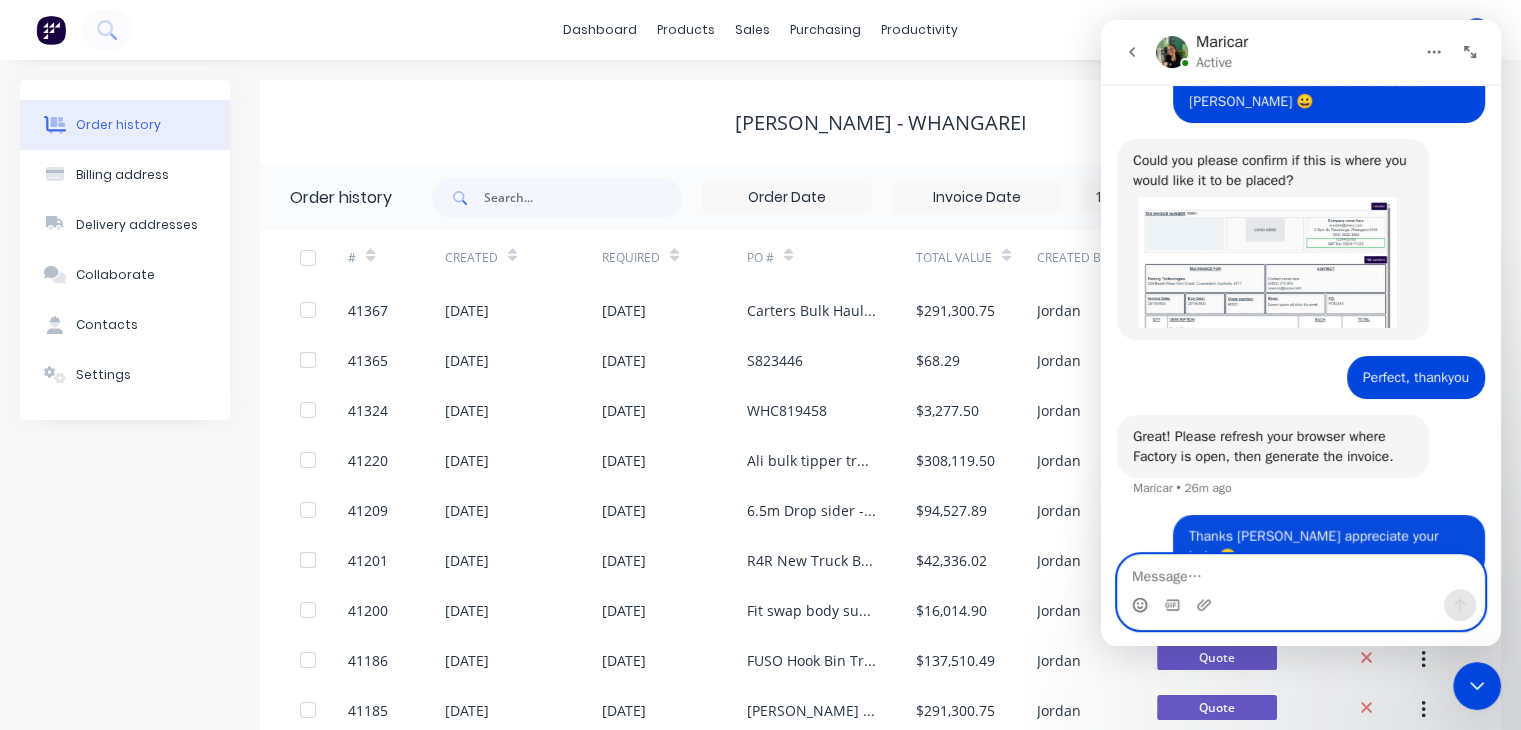 scroll, scrollTop: 583, scrollLeft: 0, axis: vertical 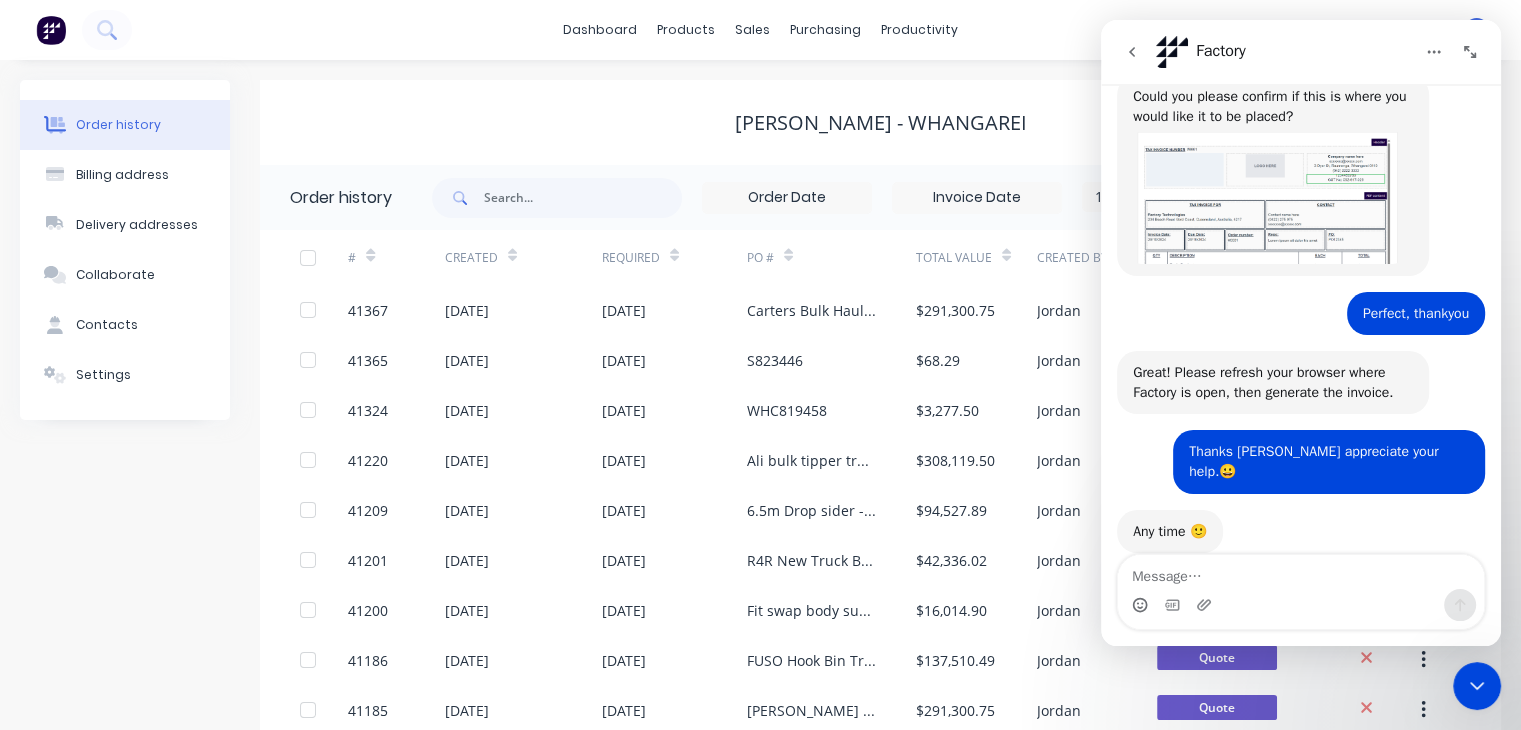 click at bounding box center (1477, 686) 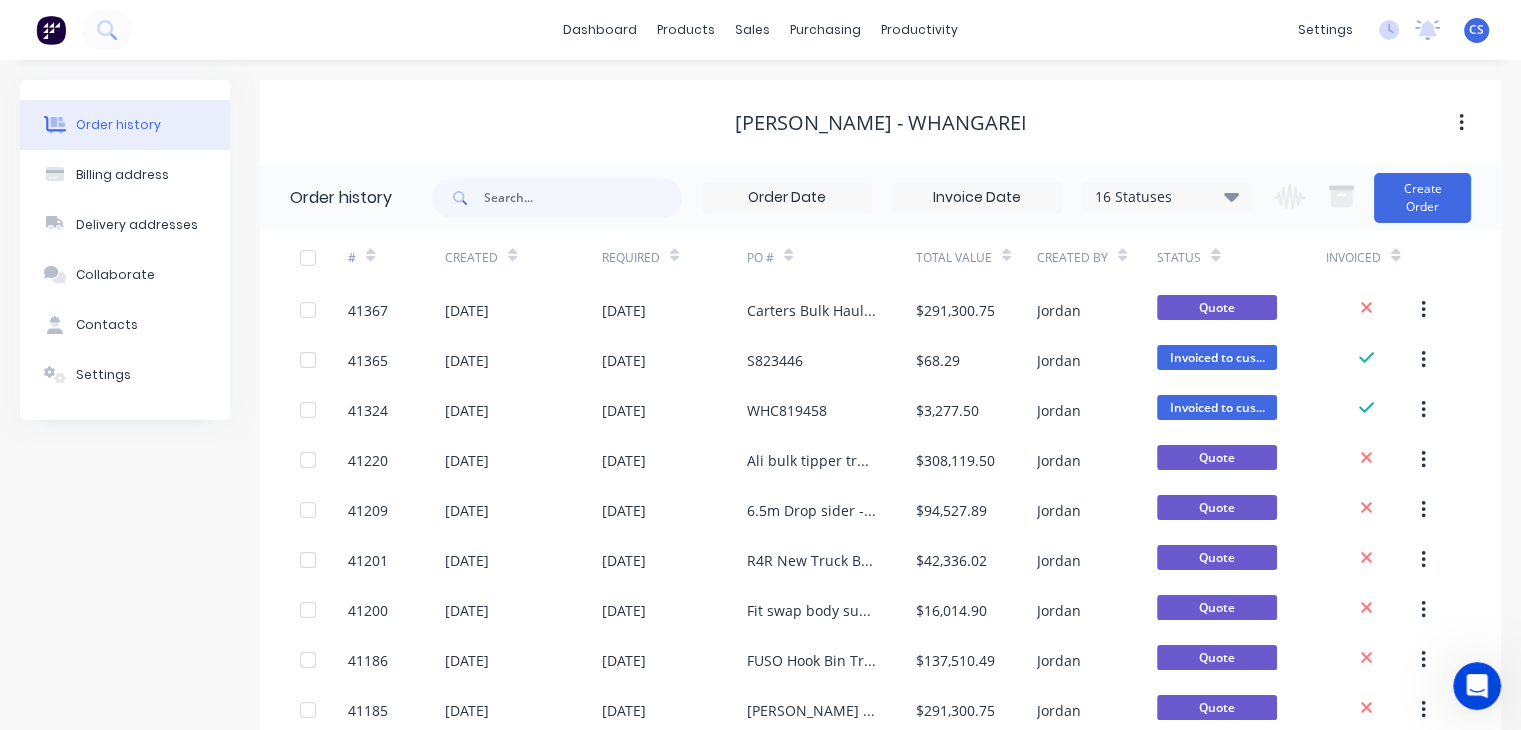 scroll, scrollTop: 0, scrollLeft: 0, axis: both 